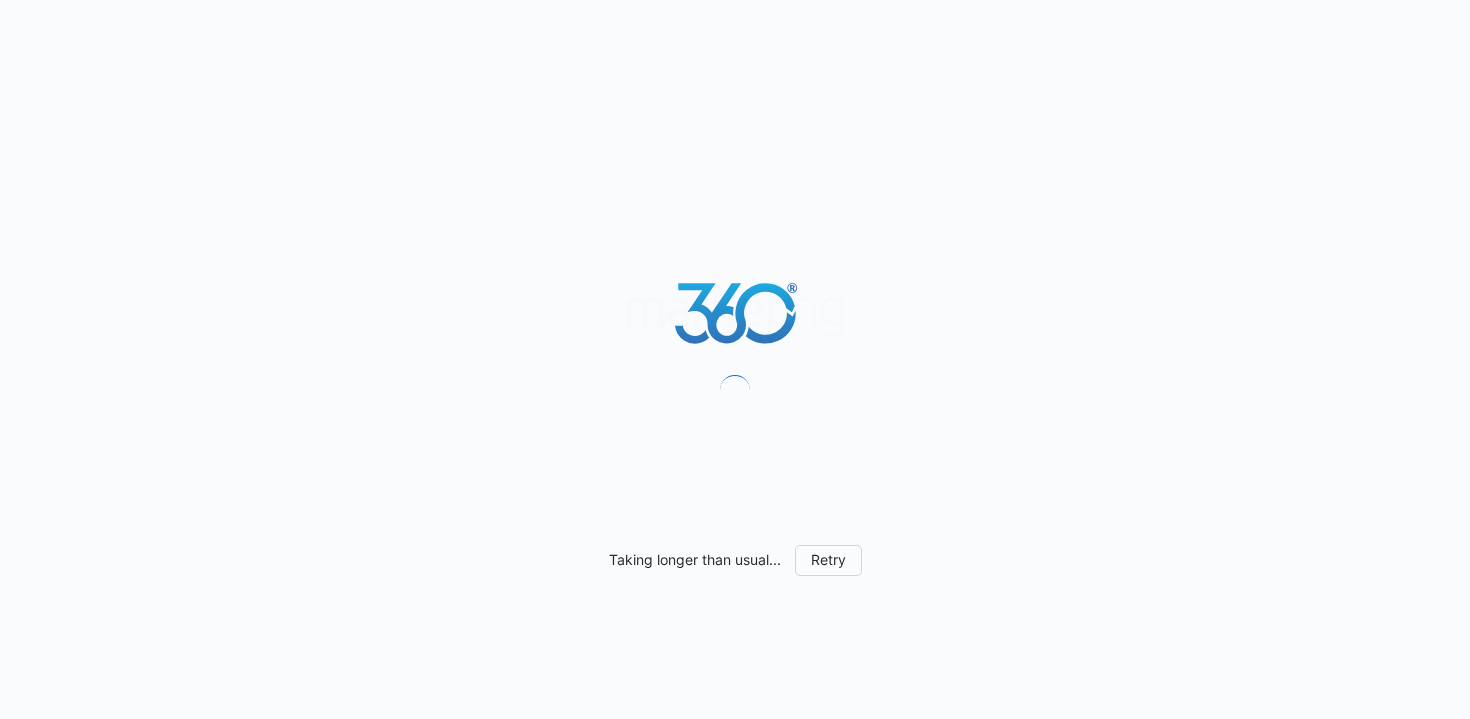 scroll, scrollTop: 0, scrollLeft: 0, axis: both 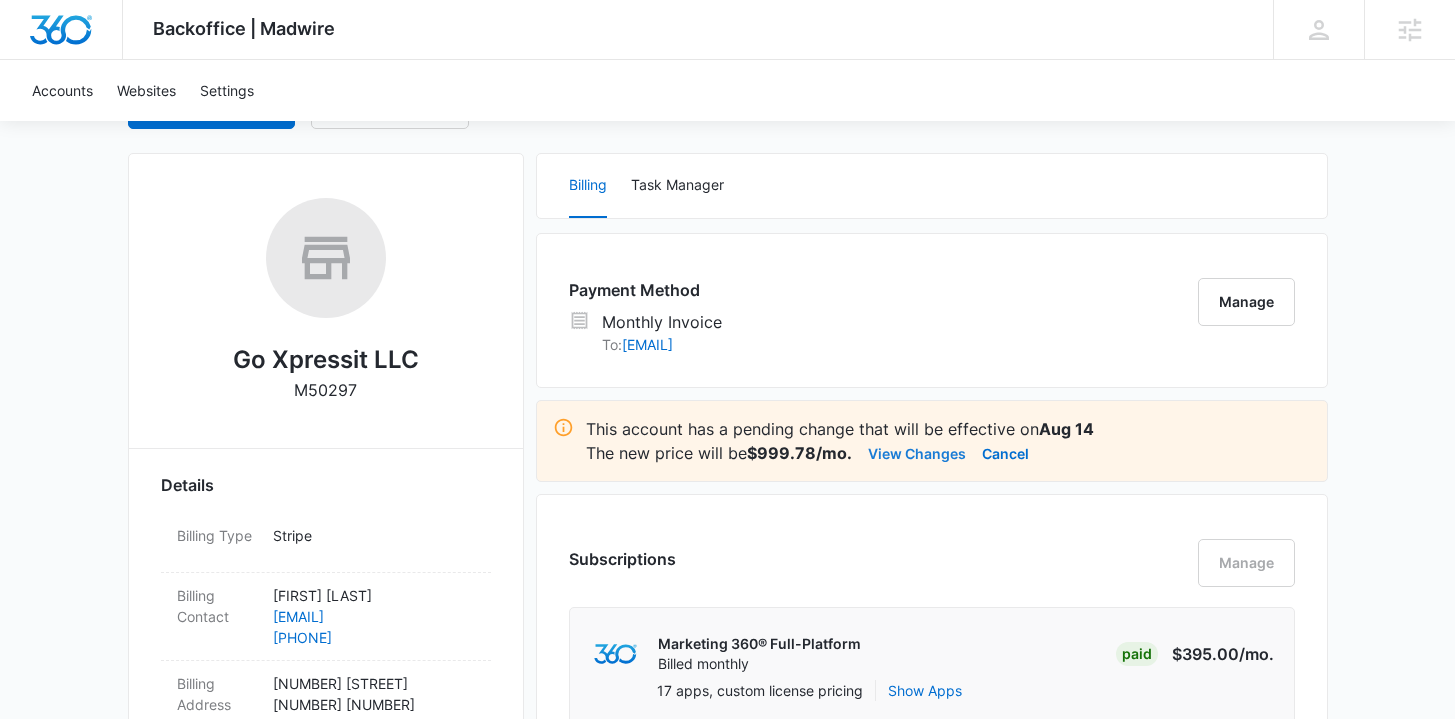 click on "View Changes" at bounding box center (917, 453) 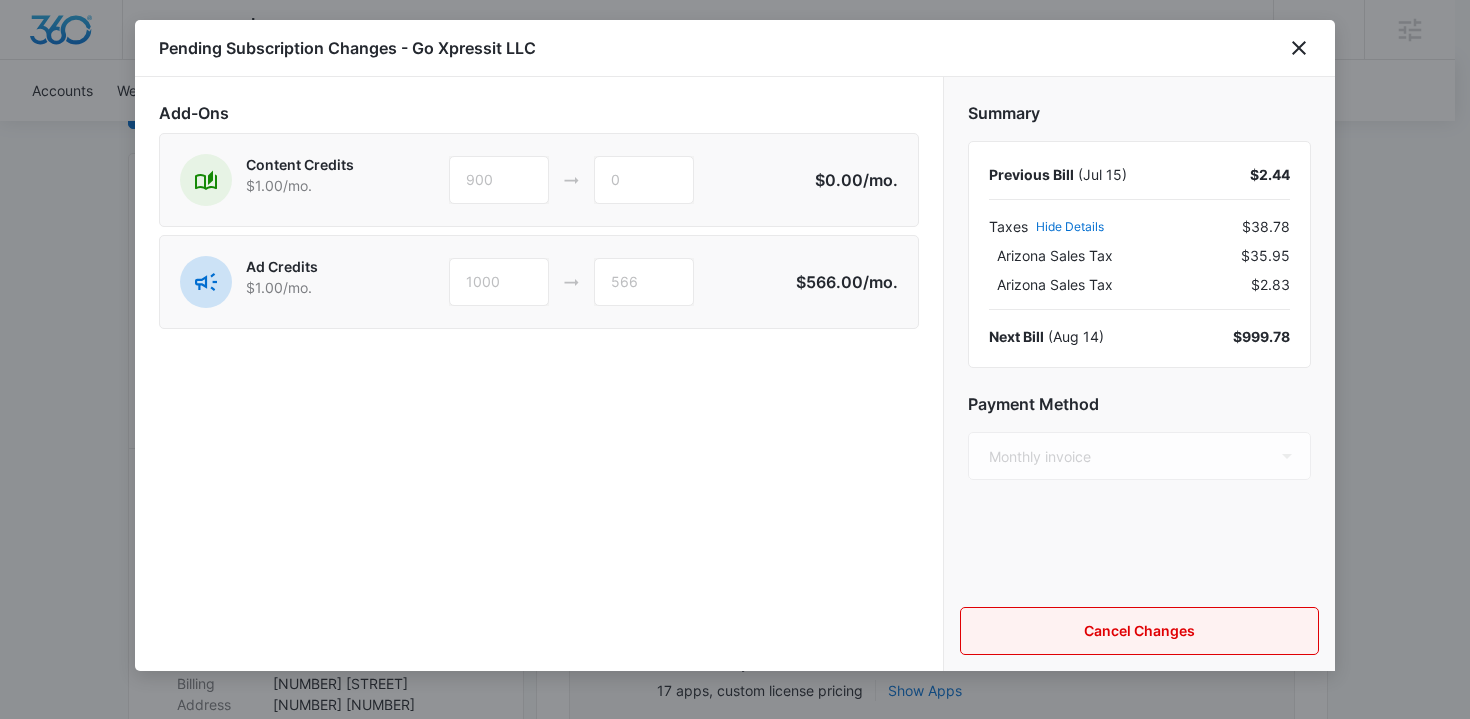 click on "Cancel Changes" at bounding box center [1139, 631] 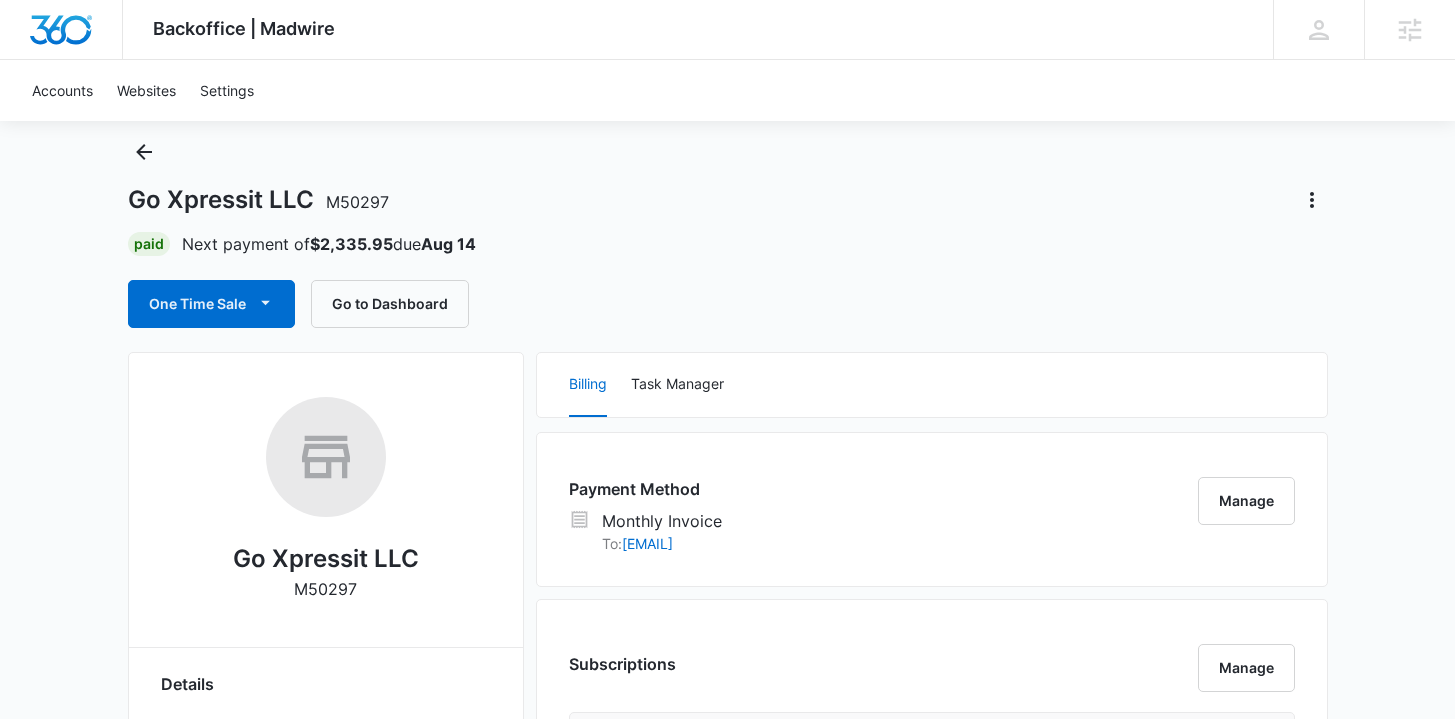 scroll, scrollTop: 0, scrollLeft: 0, axis: both 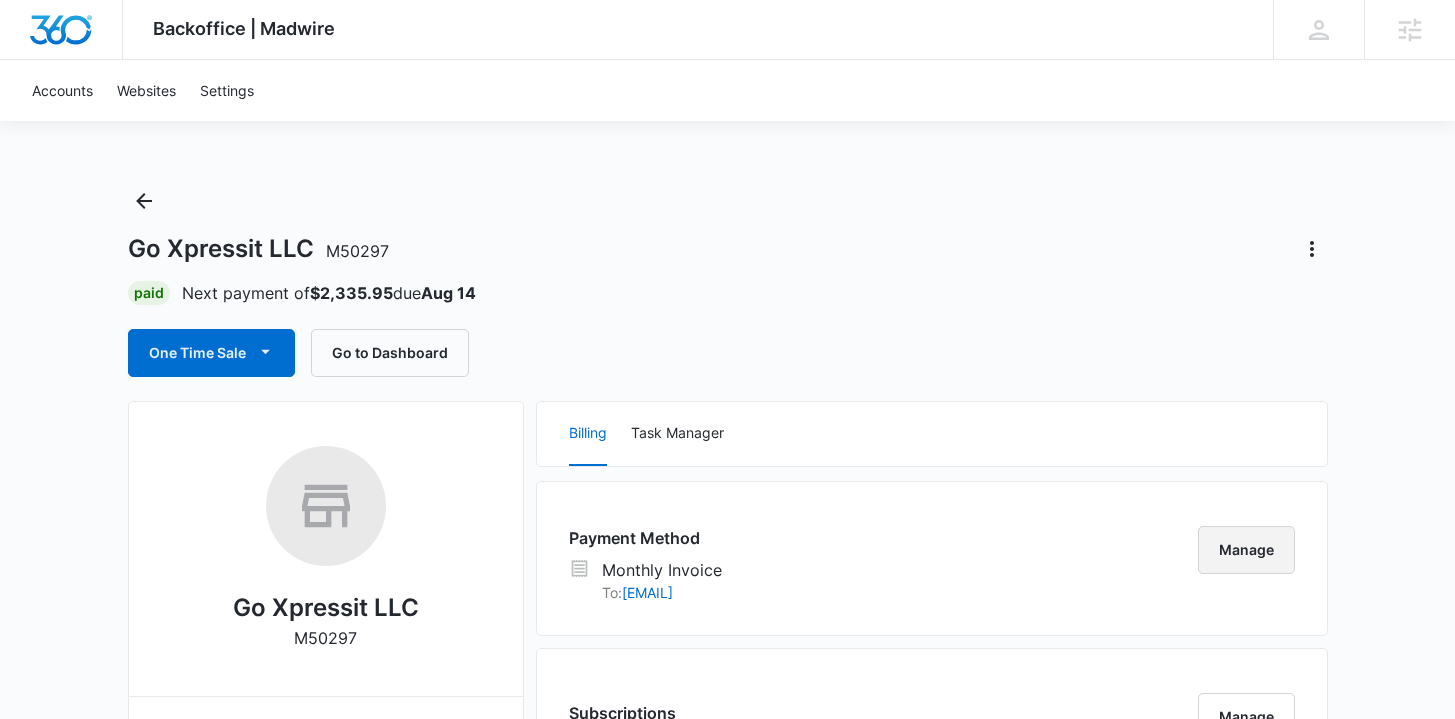 click on "Manage" at bounding box center [1246, 550] 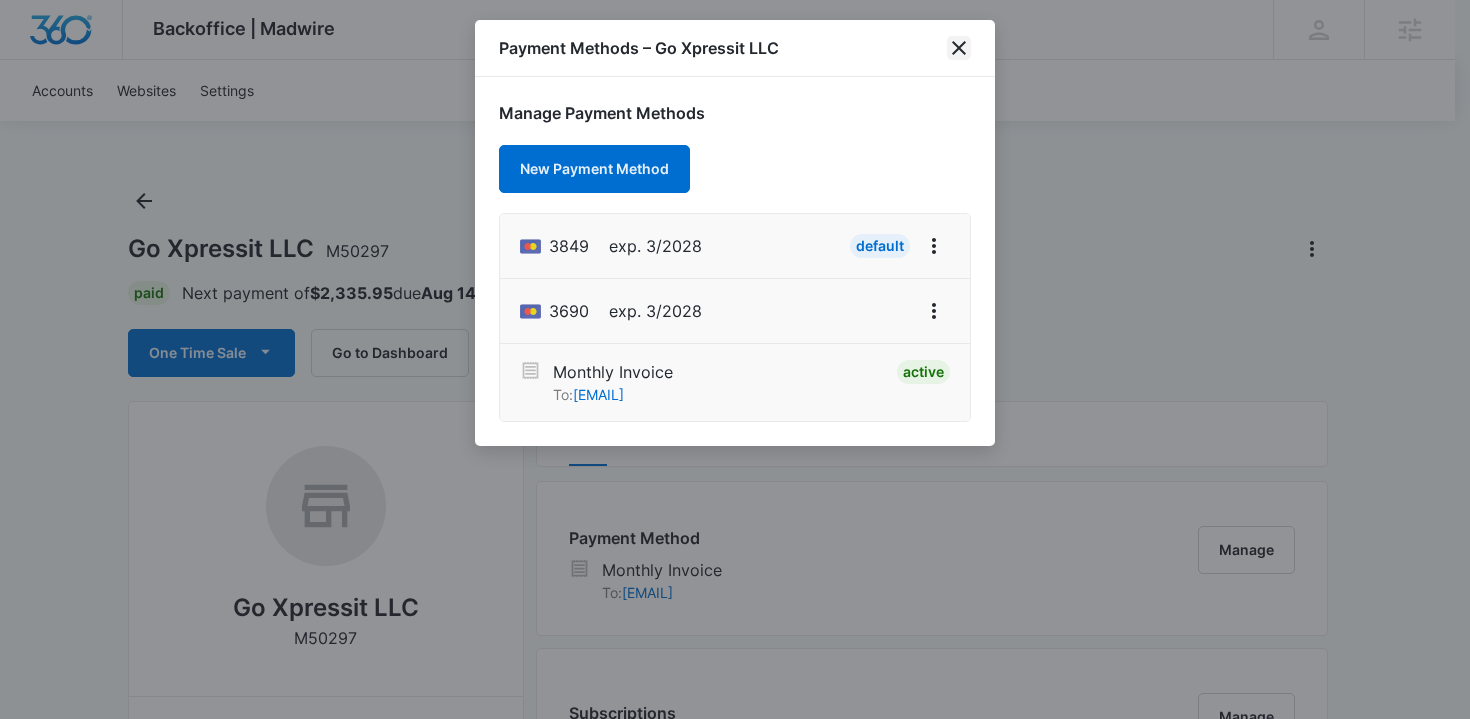click 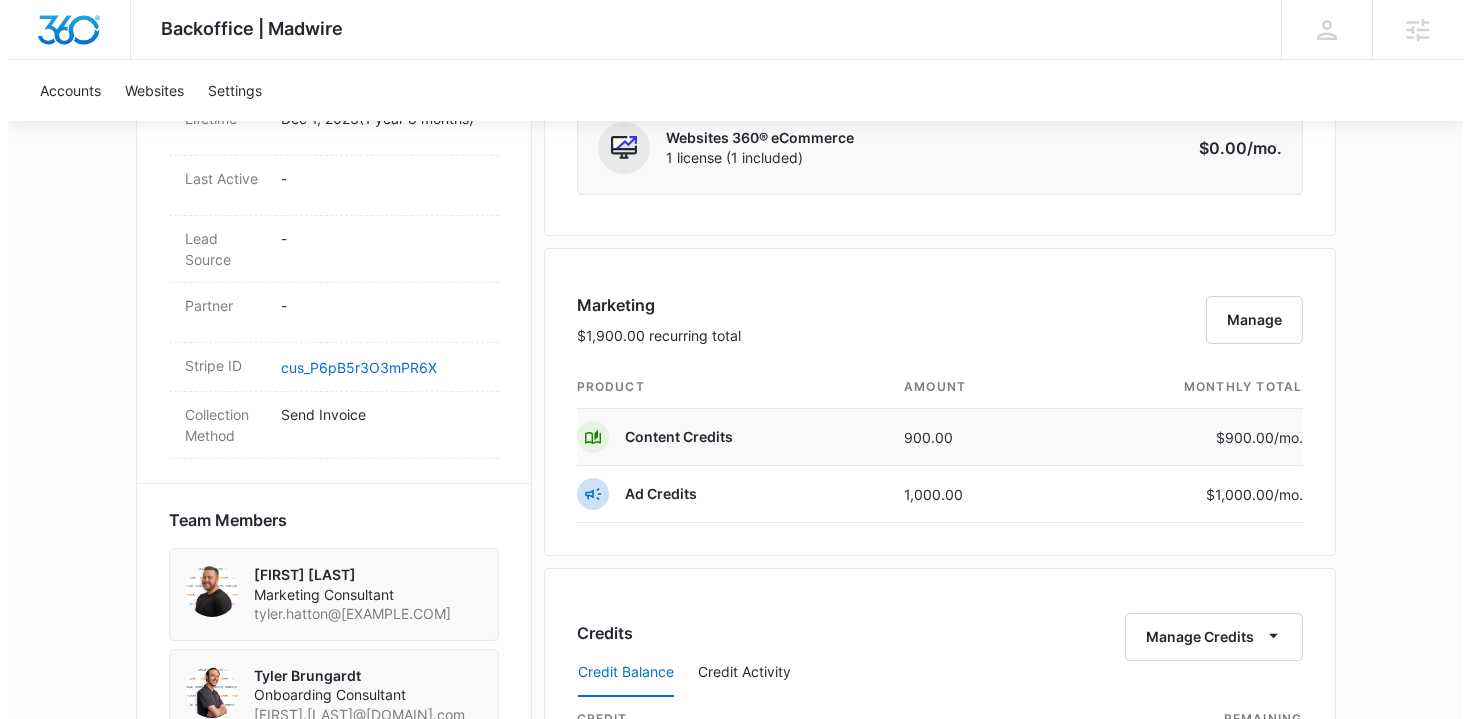 scroll, scrollTop: 1066, scrollLeft: 0, axis: vertical 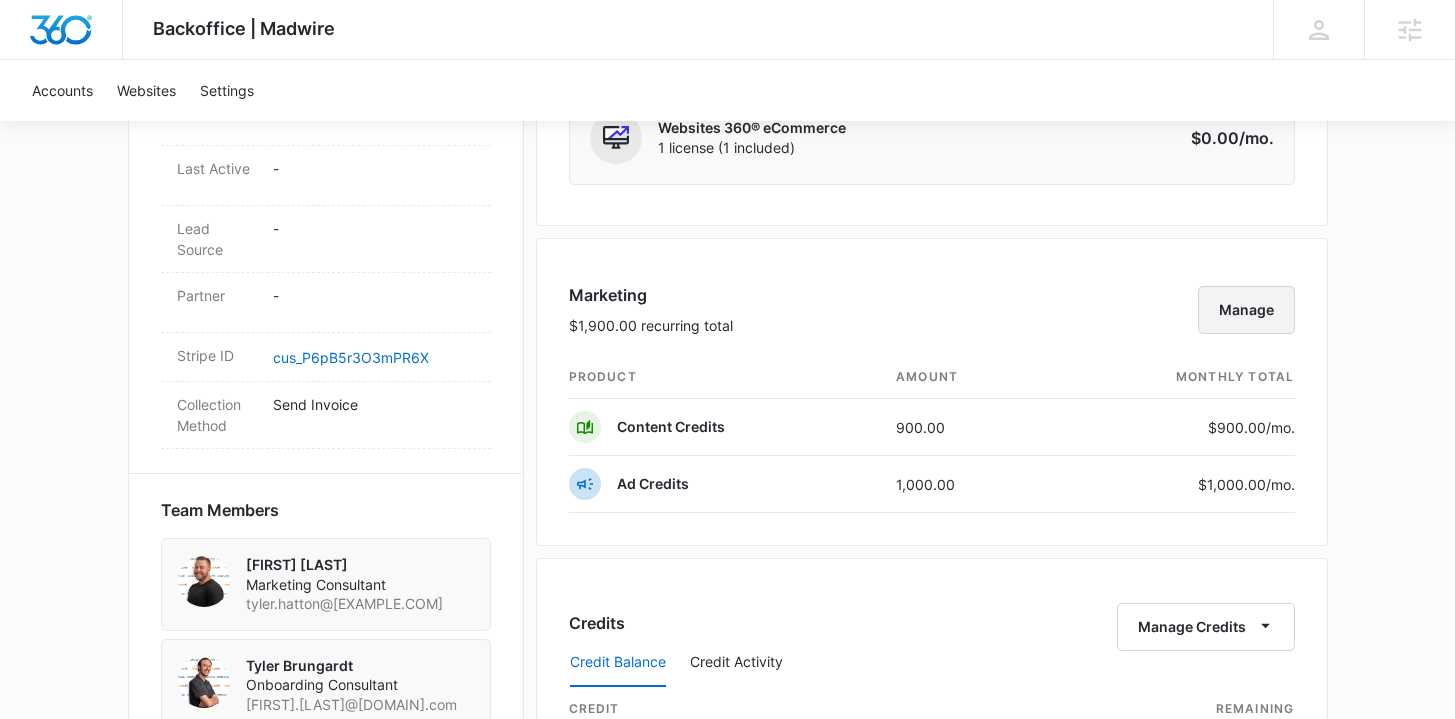 click on "Manage" at bounding box center (1246, 310) 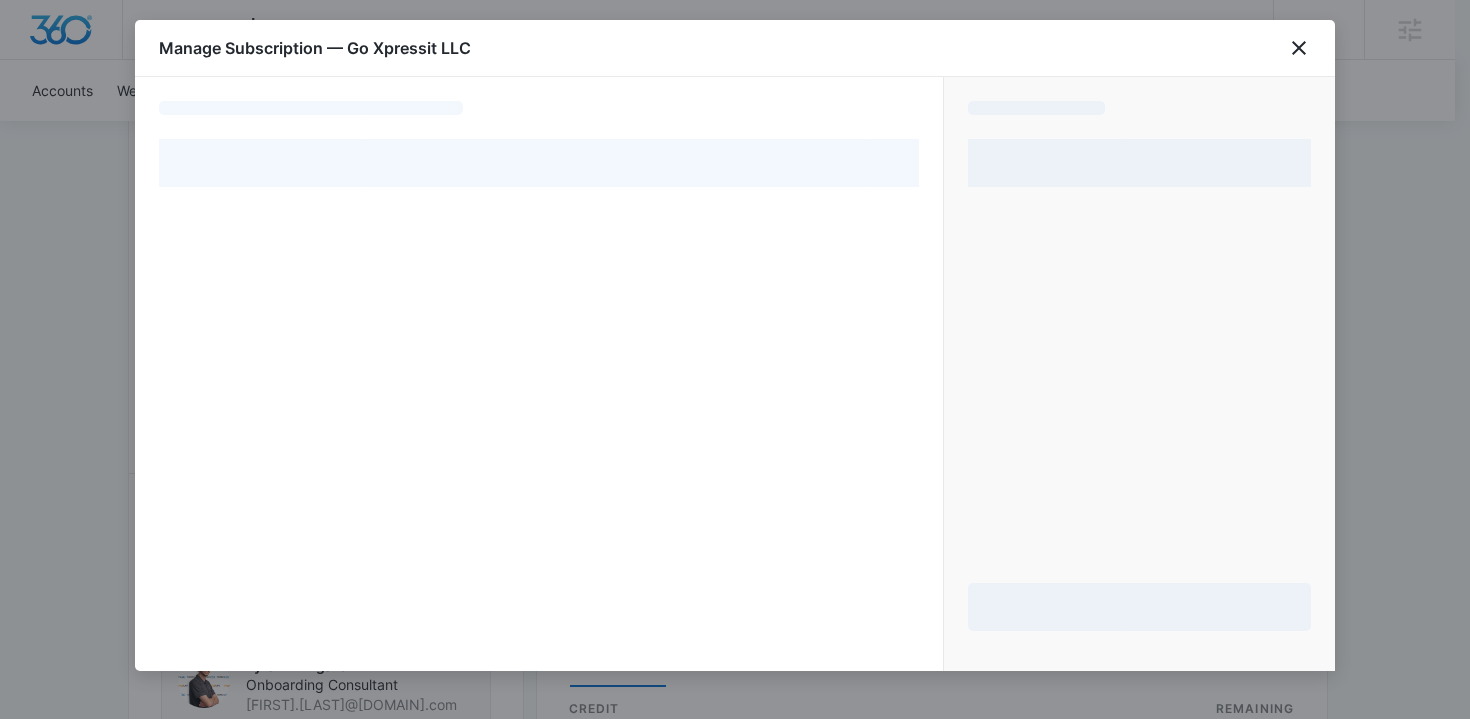 select on "MANUAL_INVOICE" 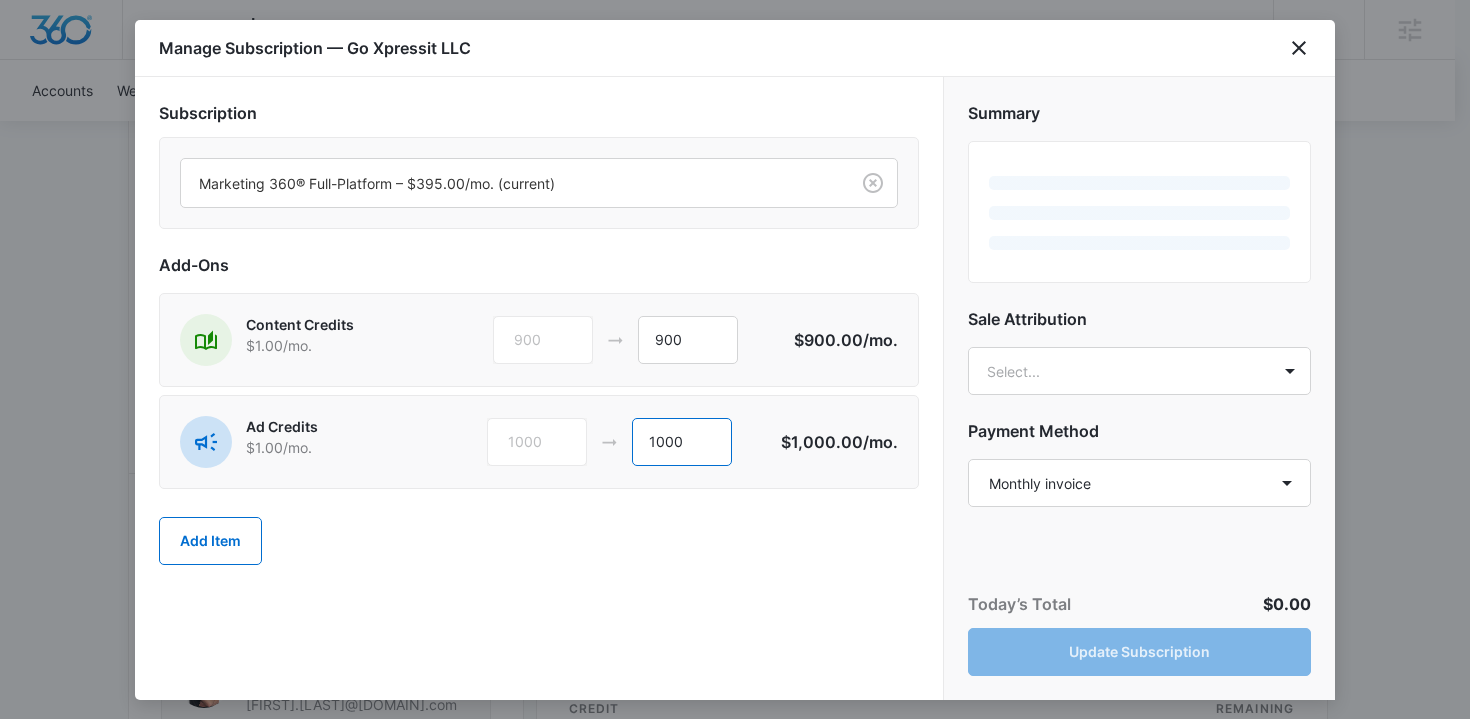drag, startPoint x: 666, startPoint y: 444, endPoint x: 583, endPoint y: 450, distance: 83.21658 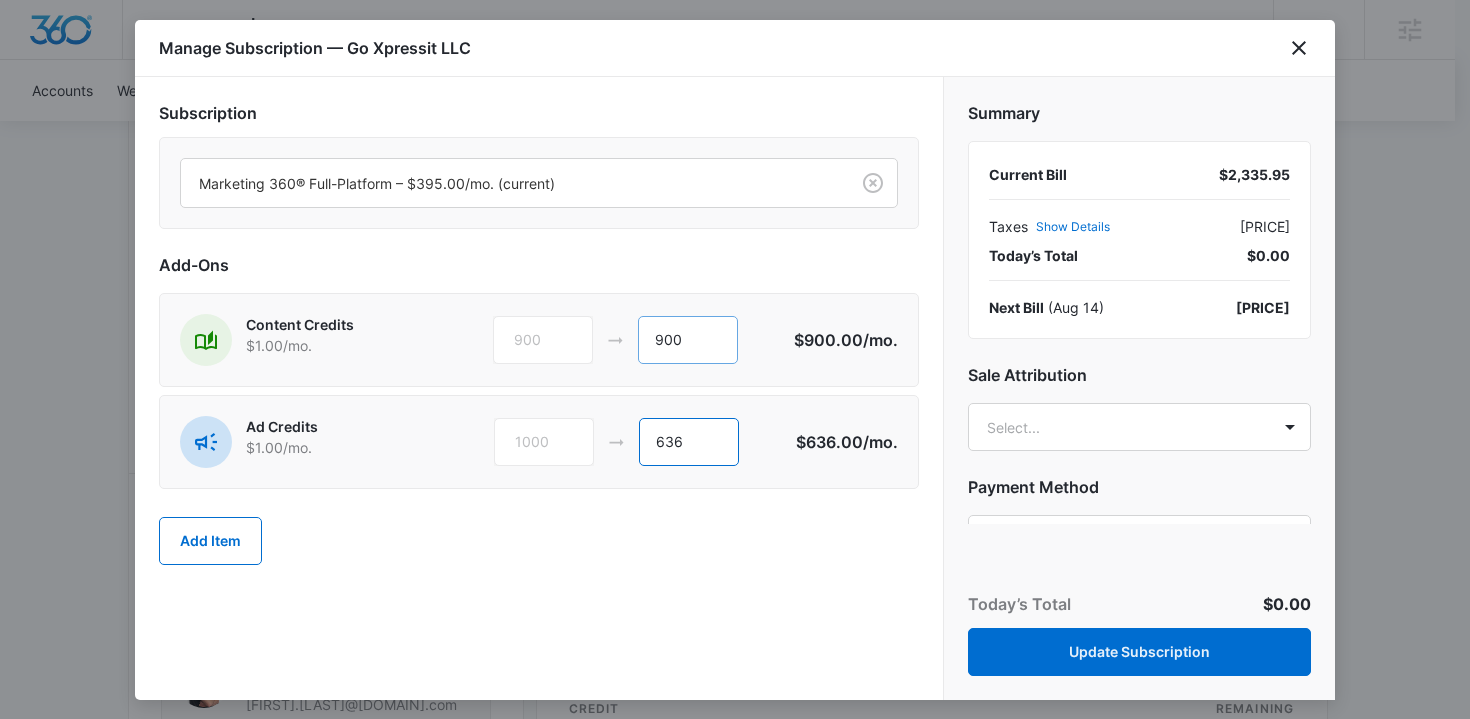 type on "636" 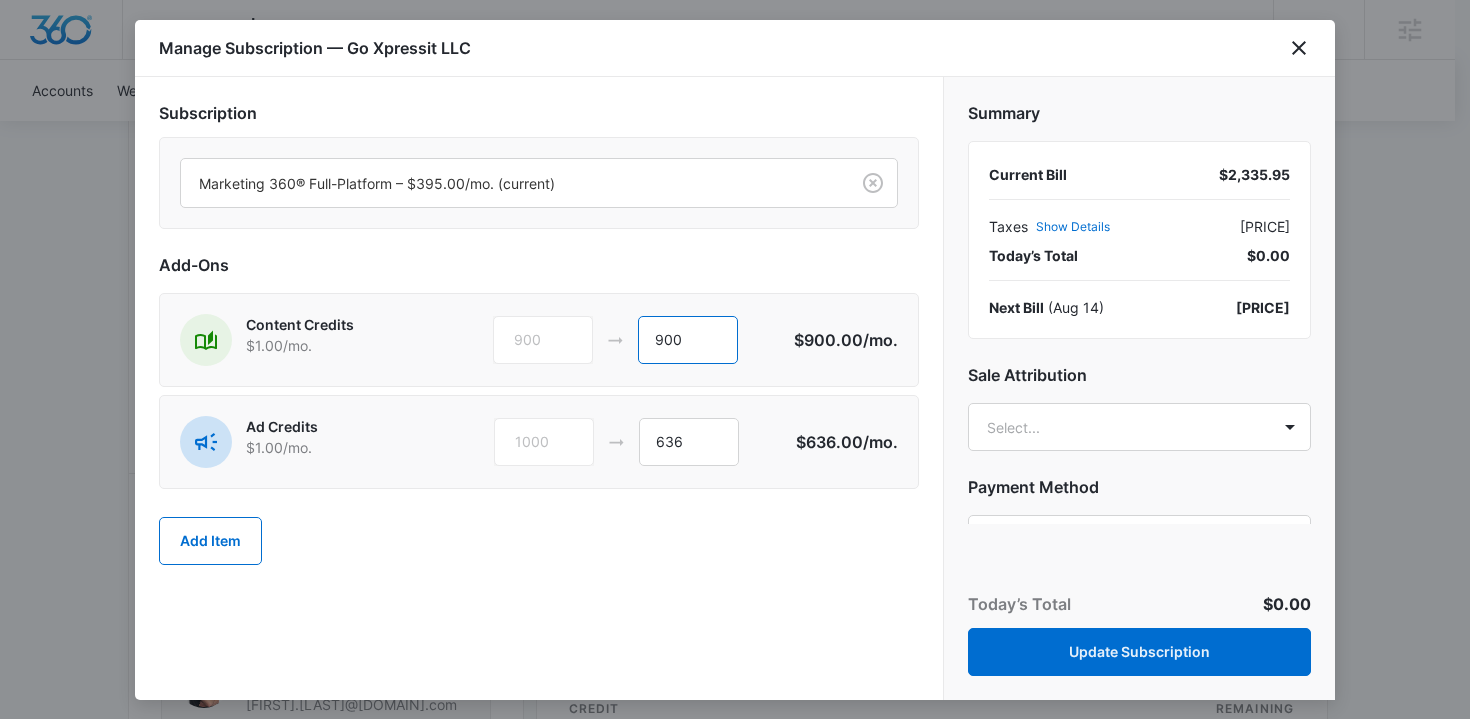 drag, startPoint x: 702, startPoint y: 348, endPoint x: 598, endPoint y: 348, distance: 104 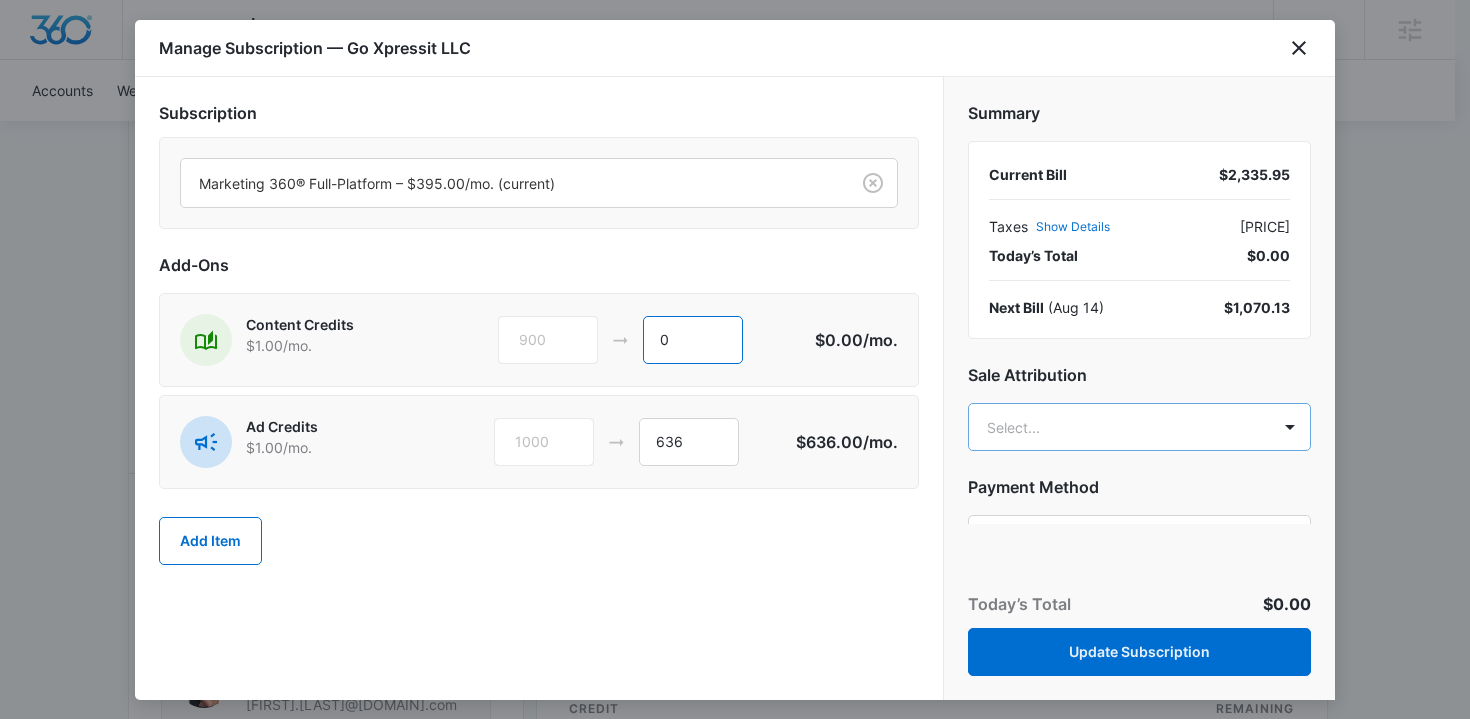 type on "0" 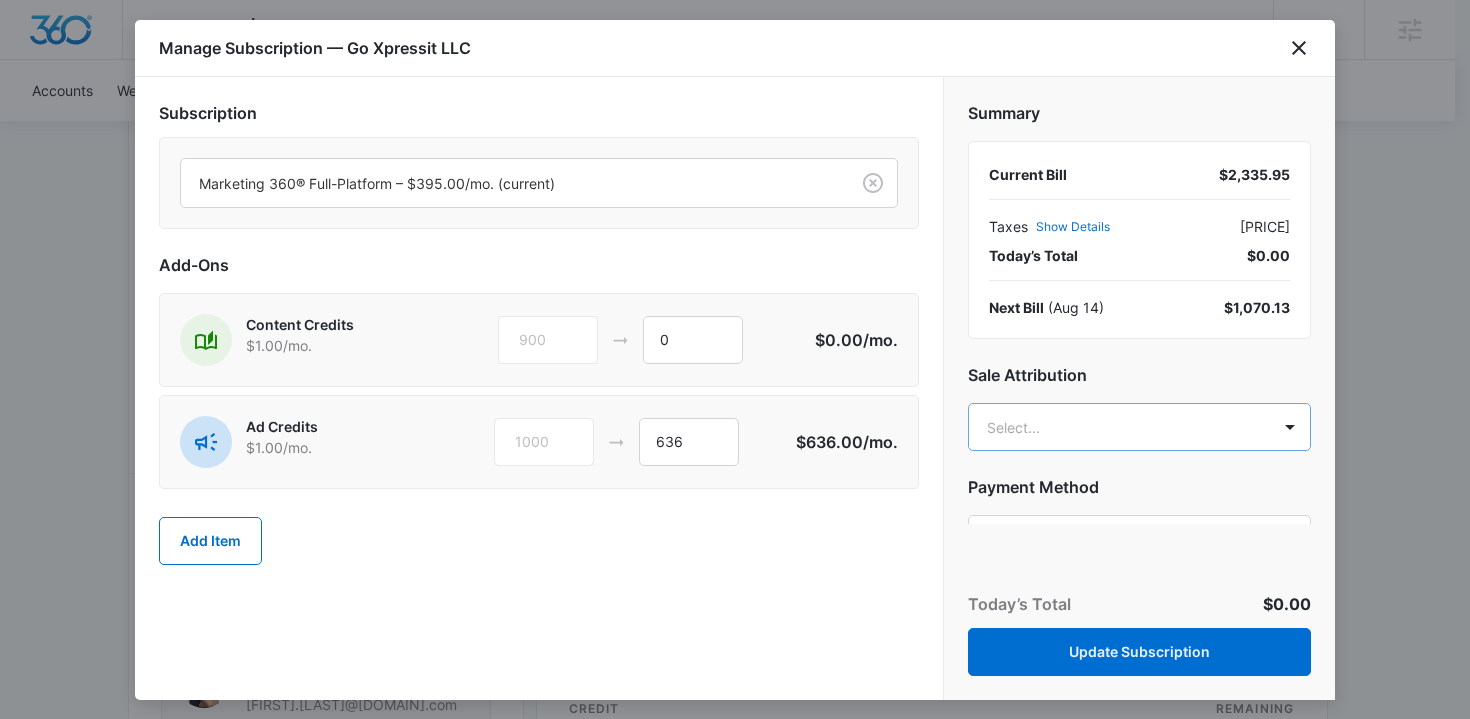 click on "Backoffice | Madwire Apps Settings TB [FIRST] [LAST] [EMAIL] My Profile Notifications Support Logout Terms & Conditions   •   Privacy Policy Agencies Accounts Websites Settings Go Xpressit LLC M50297 Paid Next payment of  $2,335.95  due  Aug 14 One Time Sale Go to Dashboard Go Xpressit LLC M50297 Details Billing Type Stripe Billing Contact [FIRST] [LAST] [EMAIL] [PHONE] Billing Address [NUMBER] [STREET] STE [NUMBER] [CITY] ,  AZ   [POSTAL_CODE] US Local Time 06:37am   ( America/Phoenix ) Industry Other Lifetime Dec 1, 2023  ( 1 year 8 months ) Last Active - Lead Source - Partner - Stripe ID cus_P6pB5r3O3mPR6X Collection Method Send Invoice Team Members [FIRST] [LAST] Marketing Consultant [EMAIL] [FIRST] [LAST] Onboarding Consultant [EMAIL] [FIRST] [LAST] Success Manager [EMAIL] [FIRST] [LAST] Marketing Consultant [EMAIL] [FIRST] [LAST] [EMAIL] [FIRST] Billing" at bounding box center [735, 536] 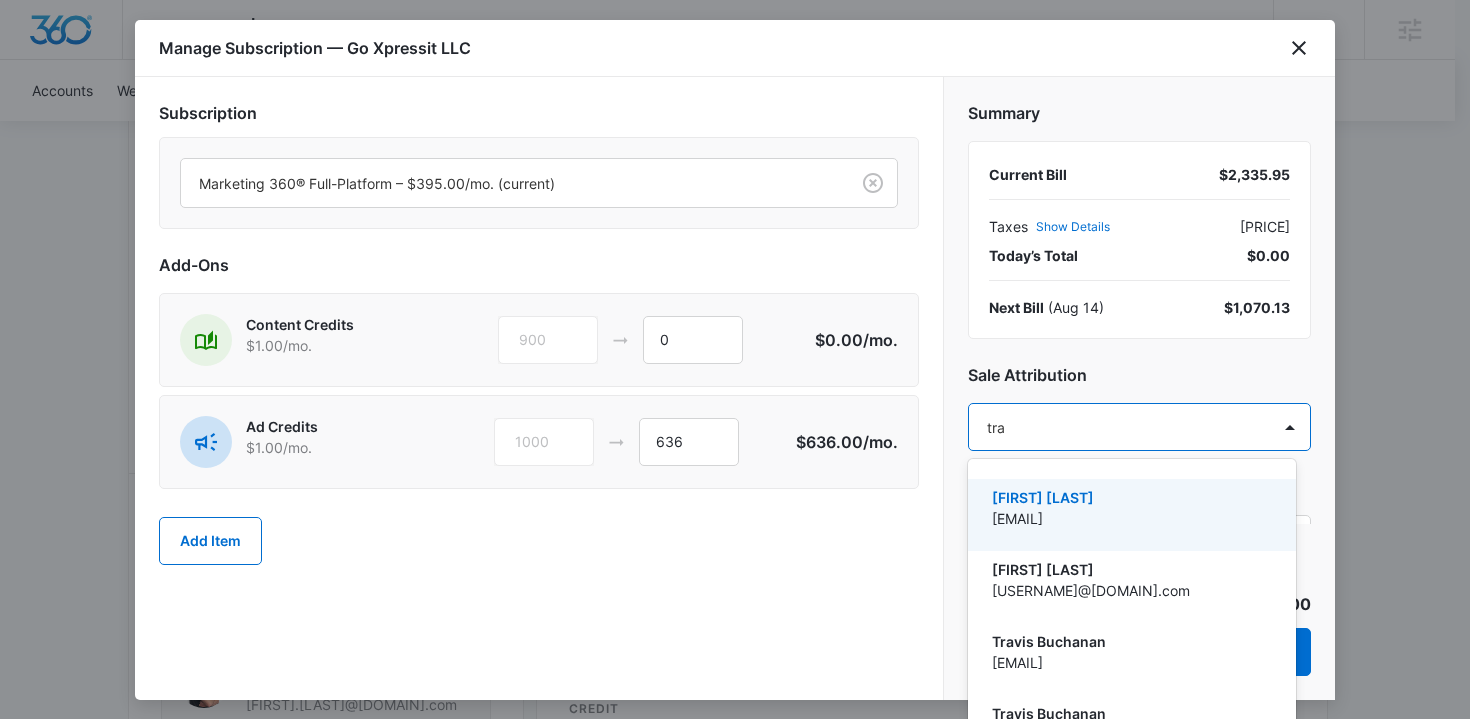 type on "trav" 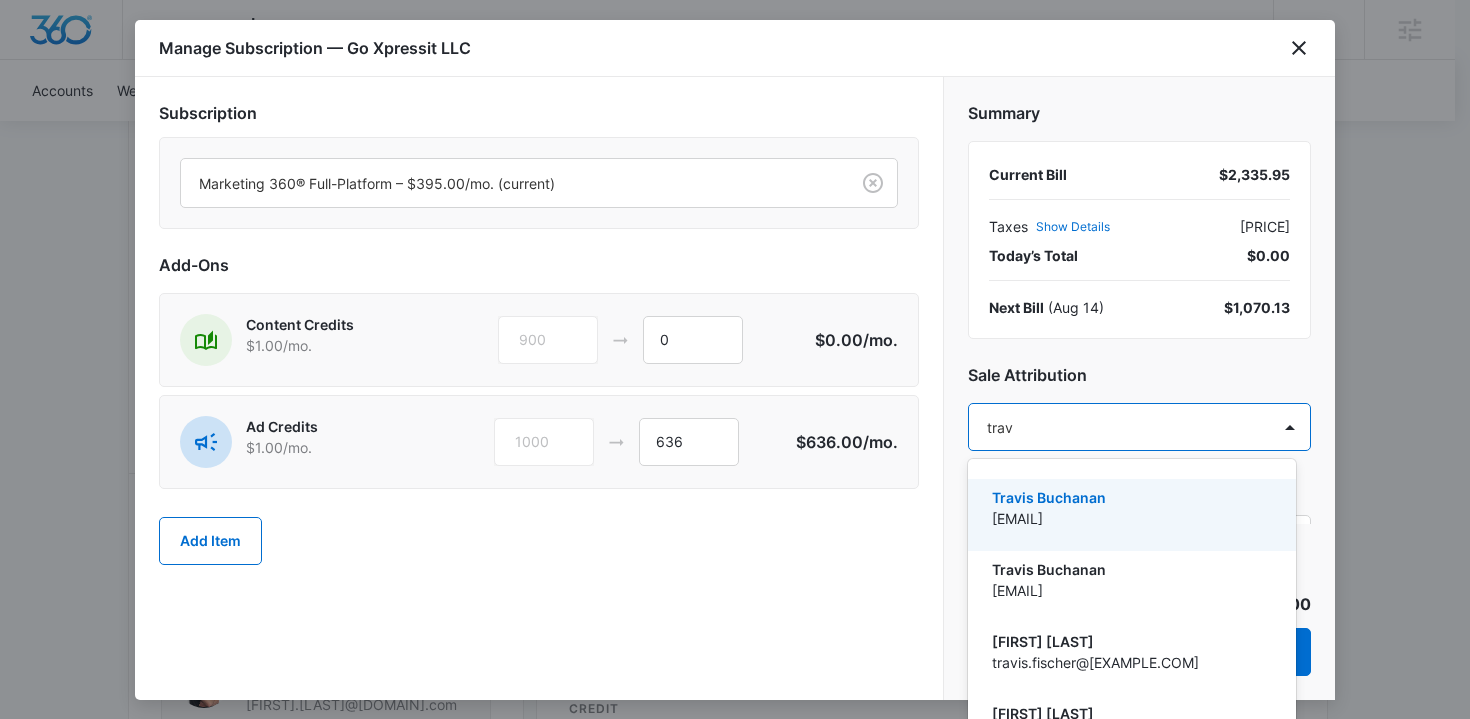 click on "Travis Buchanan" at bounding box center (1130, 497) 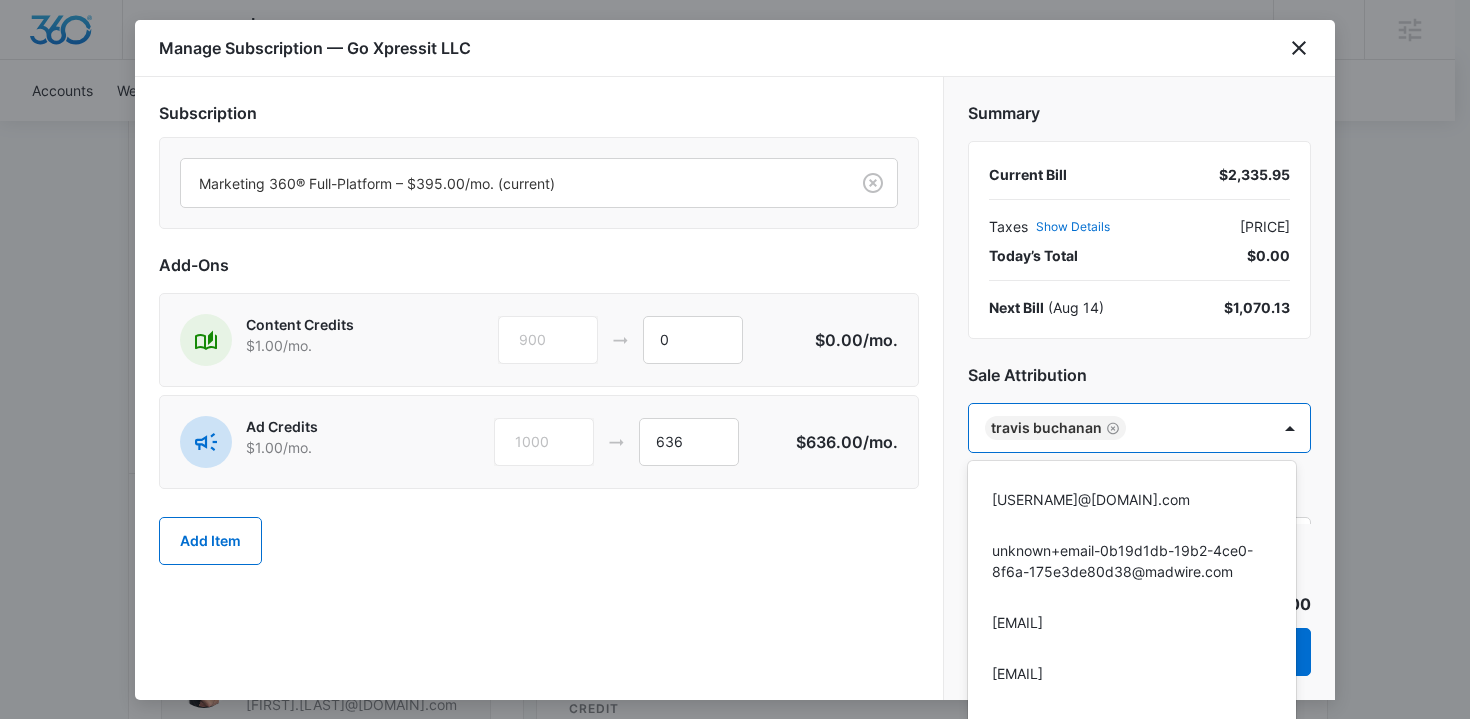 click at bounding box center [735, 359] 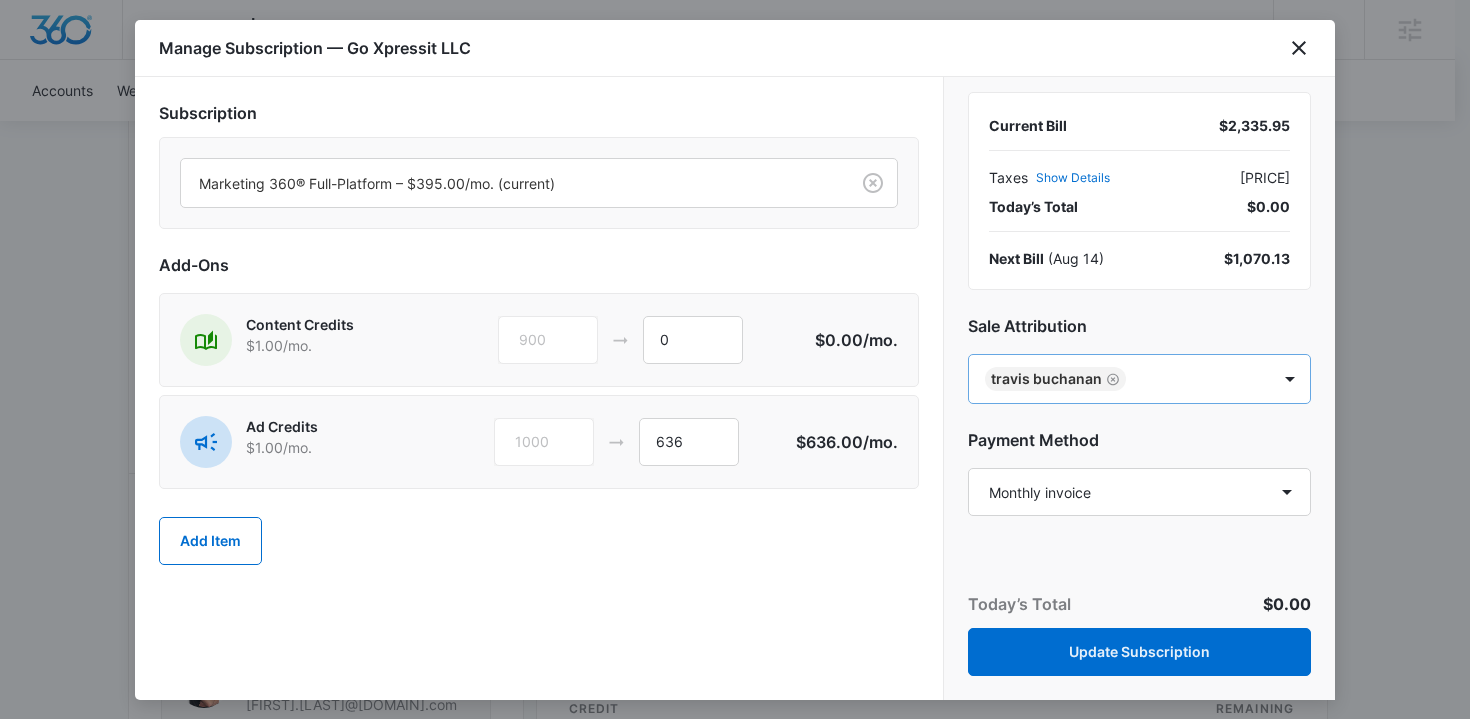 scroll, scrollTop: 114, scrollLeft: 0, axis: vertical 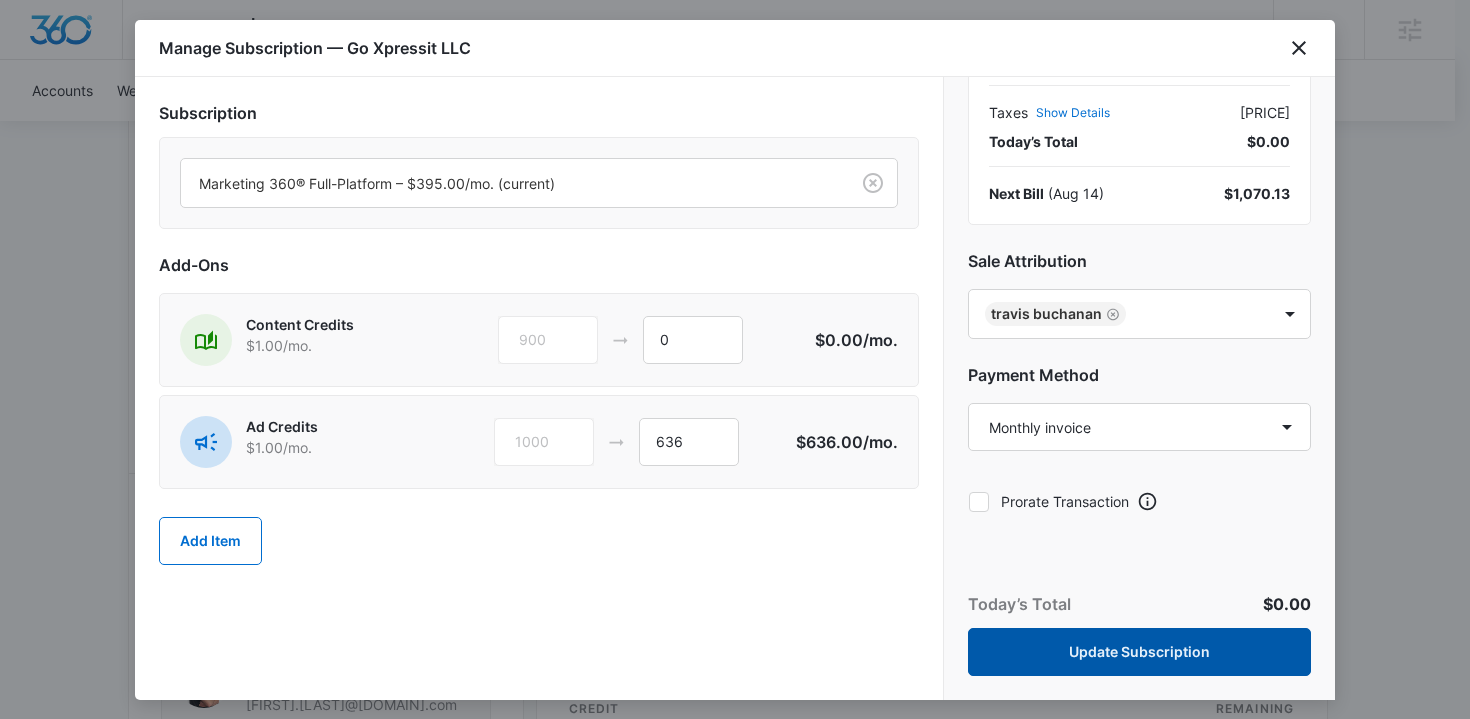 click on "Update Subscription" at bounding box center [1139, 652] 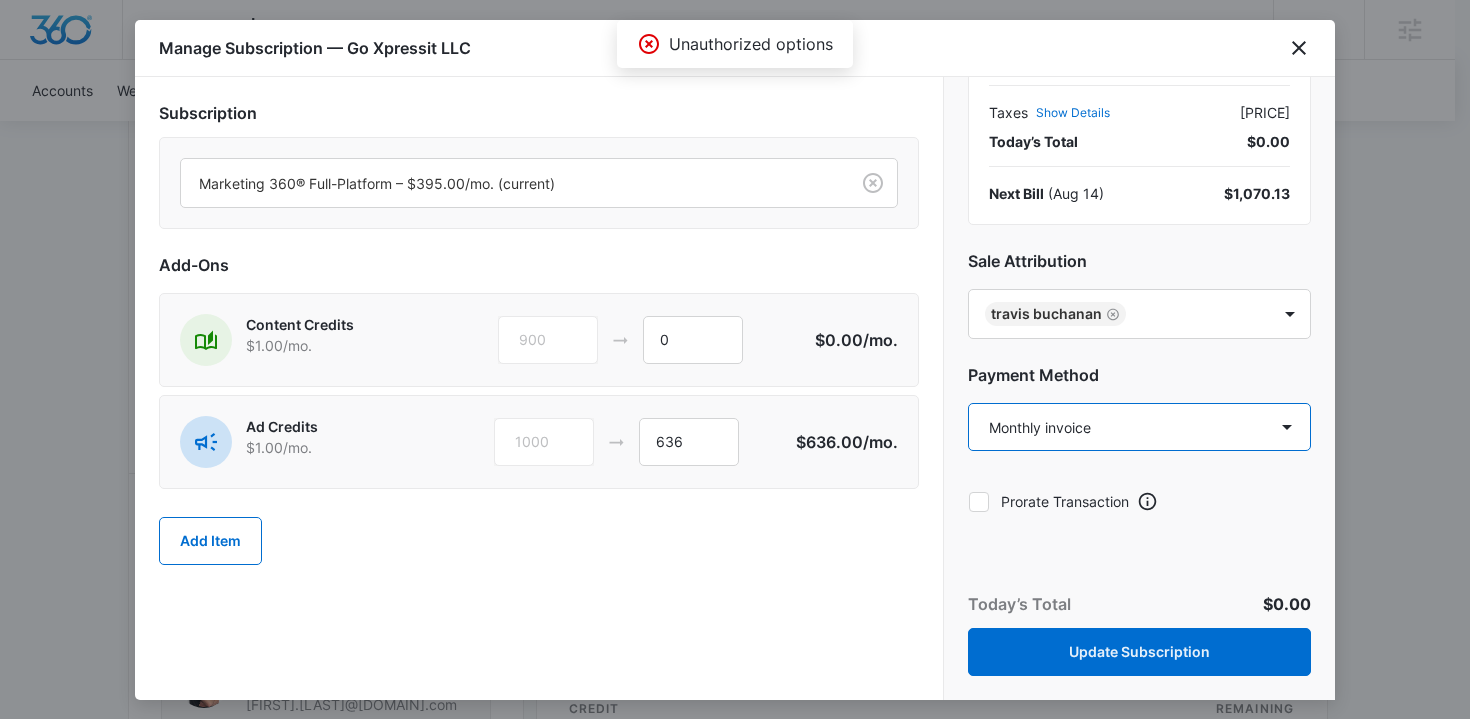 click on "Select a payment method [CARD] ending in [NUMBER] [CARD] ending in [NUMBER] New payment method Monthly invoice" at bounding box center (1139, 427) 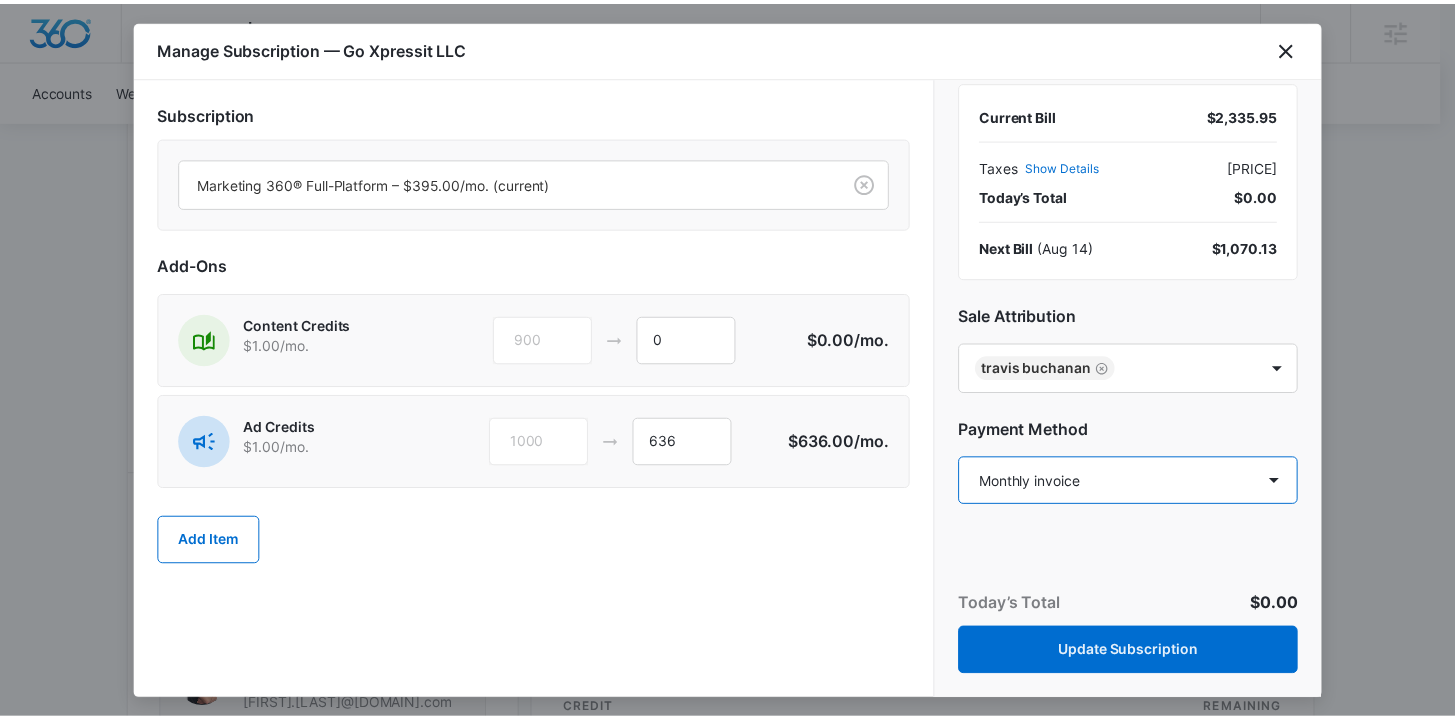 scroll, scrollTop: 114, scrollLeft: 0, axis: vertical 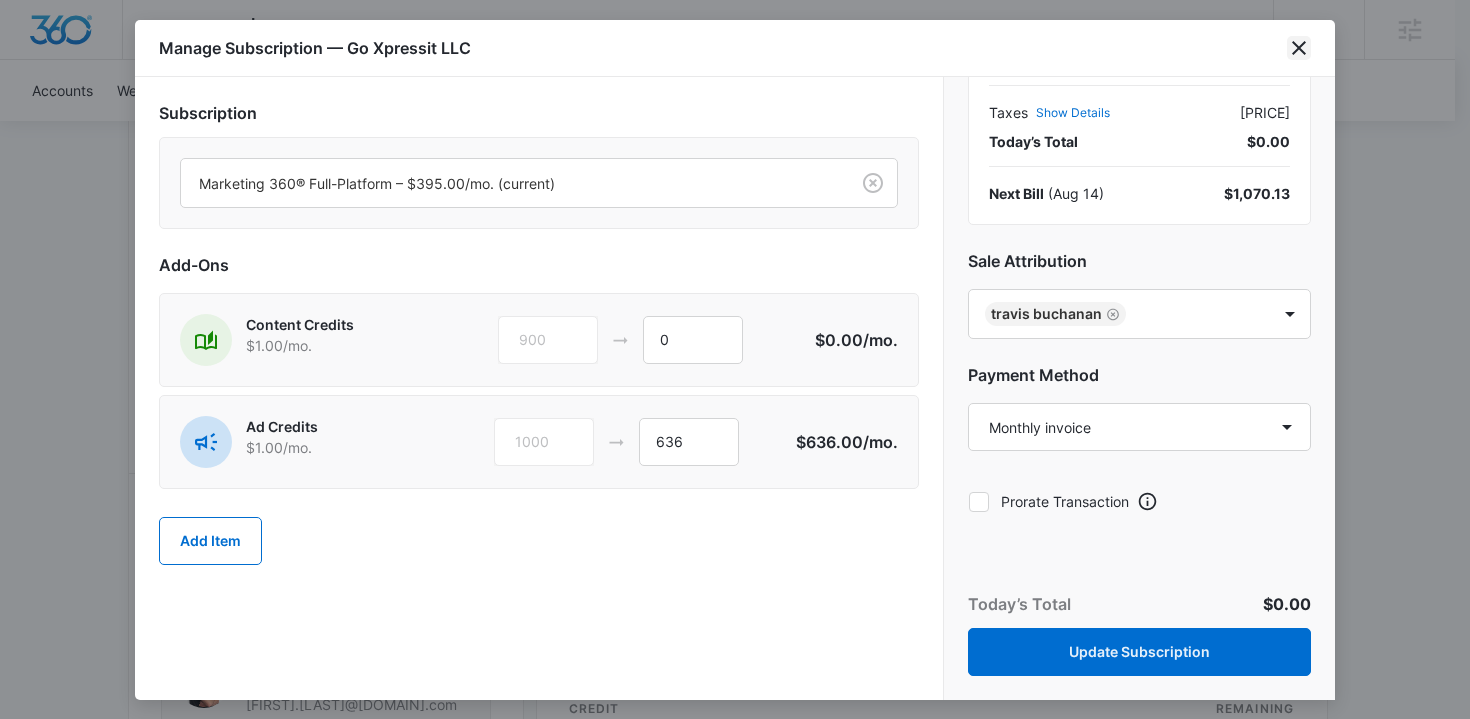 click 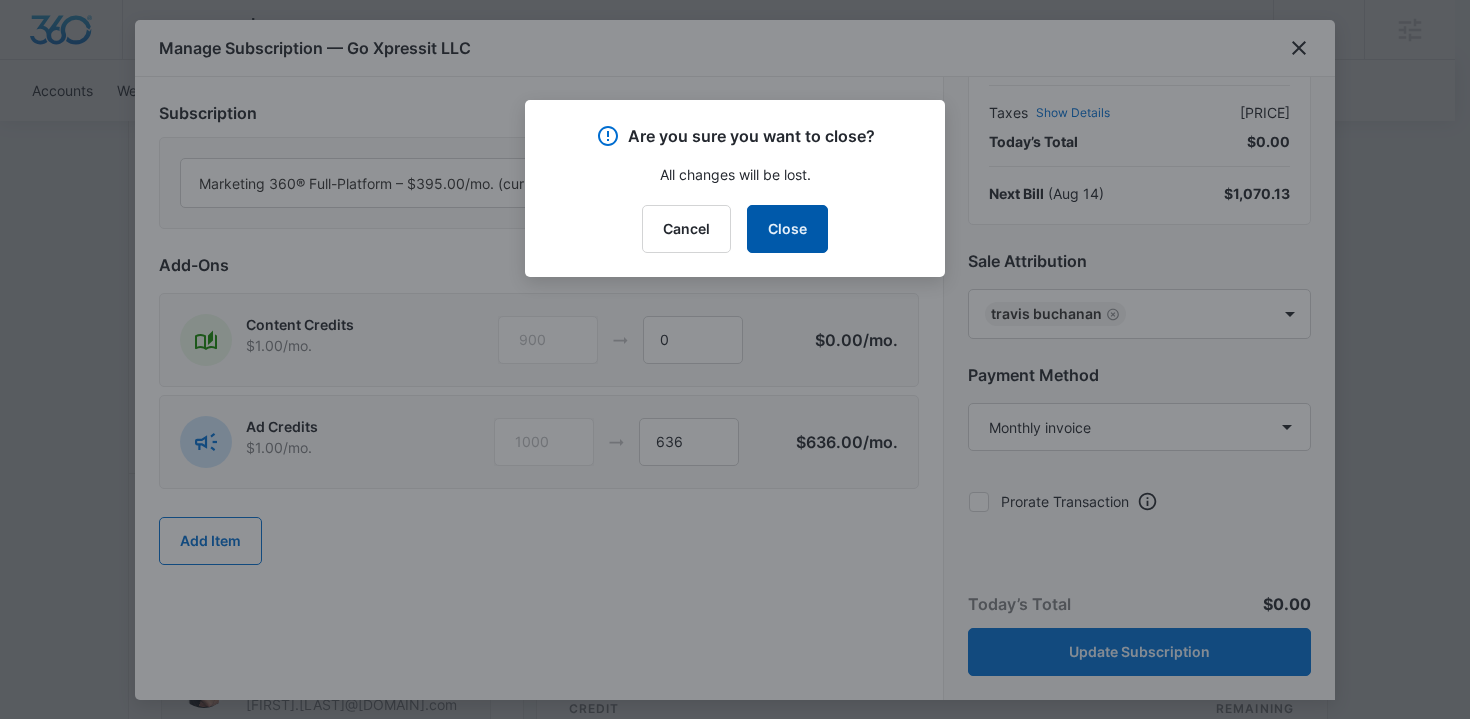 click on "Close" at bounding box center (787, 229) 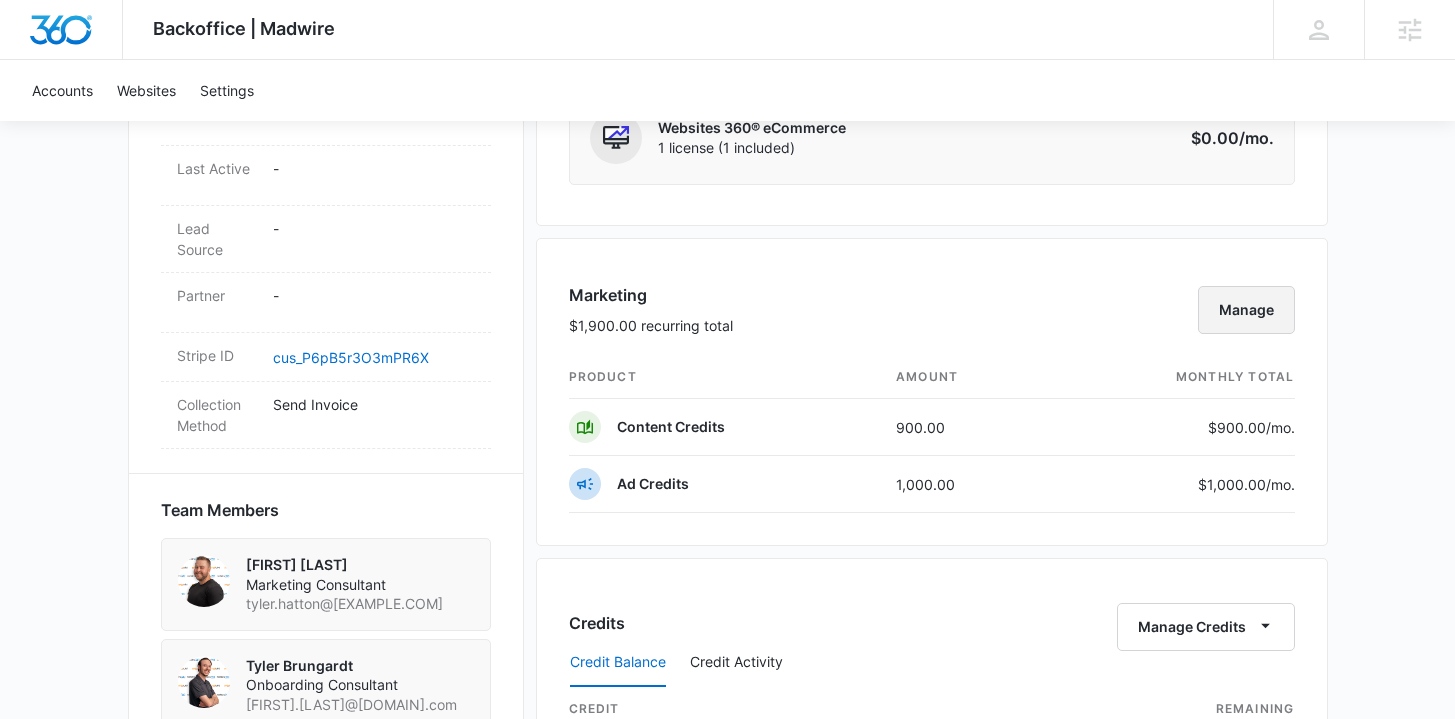 scroll, scrollTop: 0, scrollLeft: 0, axis: both 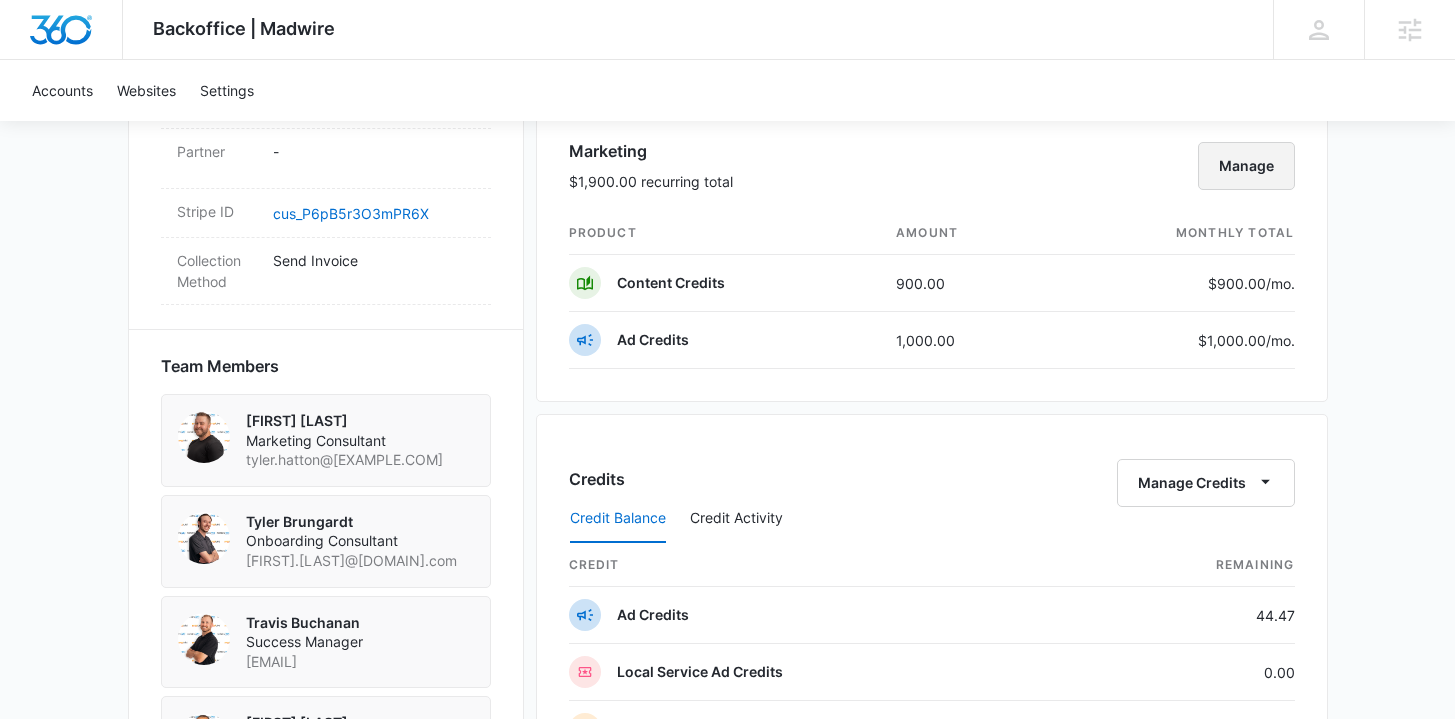 click on "Manage" at bounding box center [1246, 166] 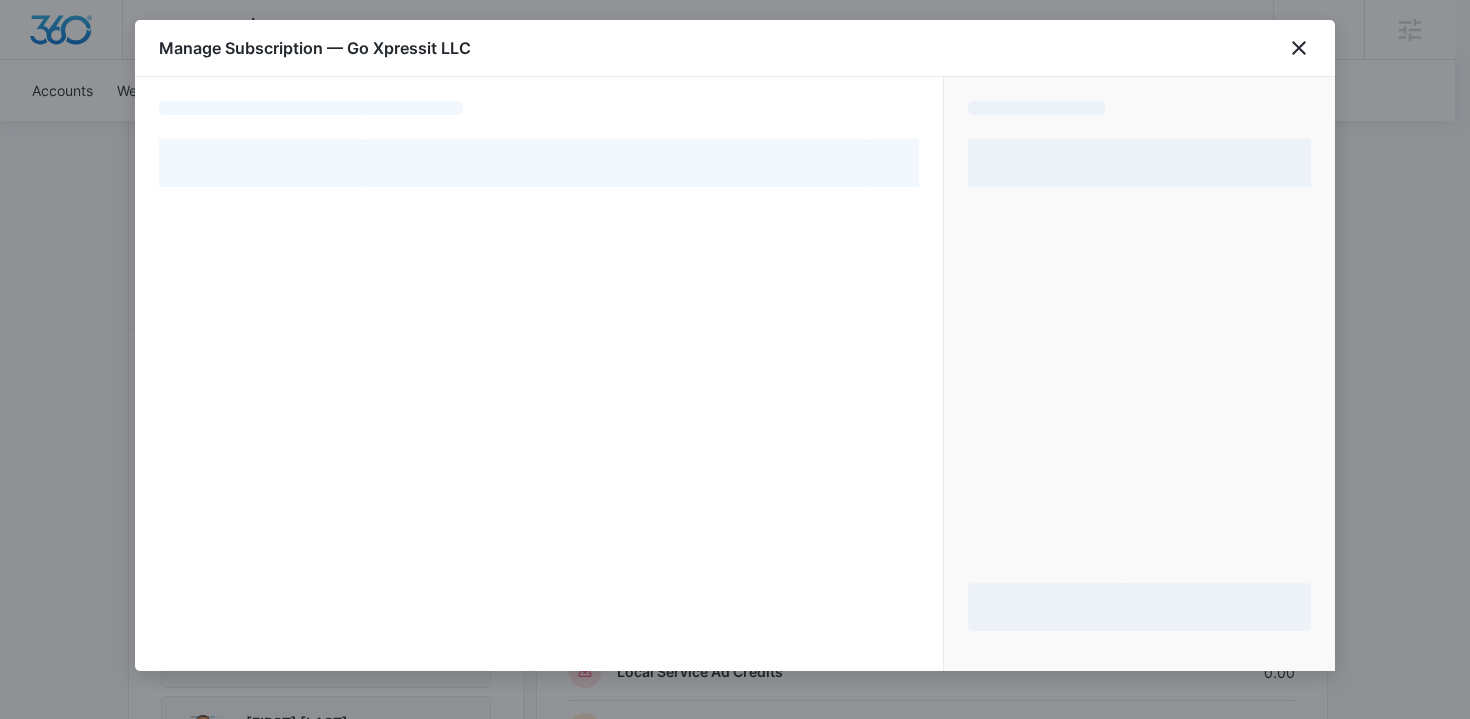 select on "MANUAL_INVOICE" 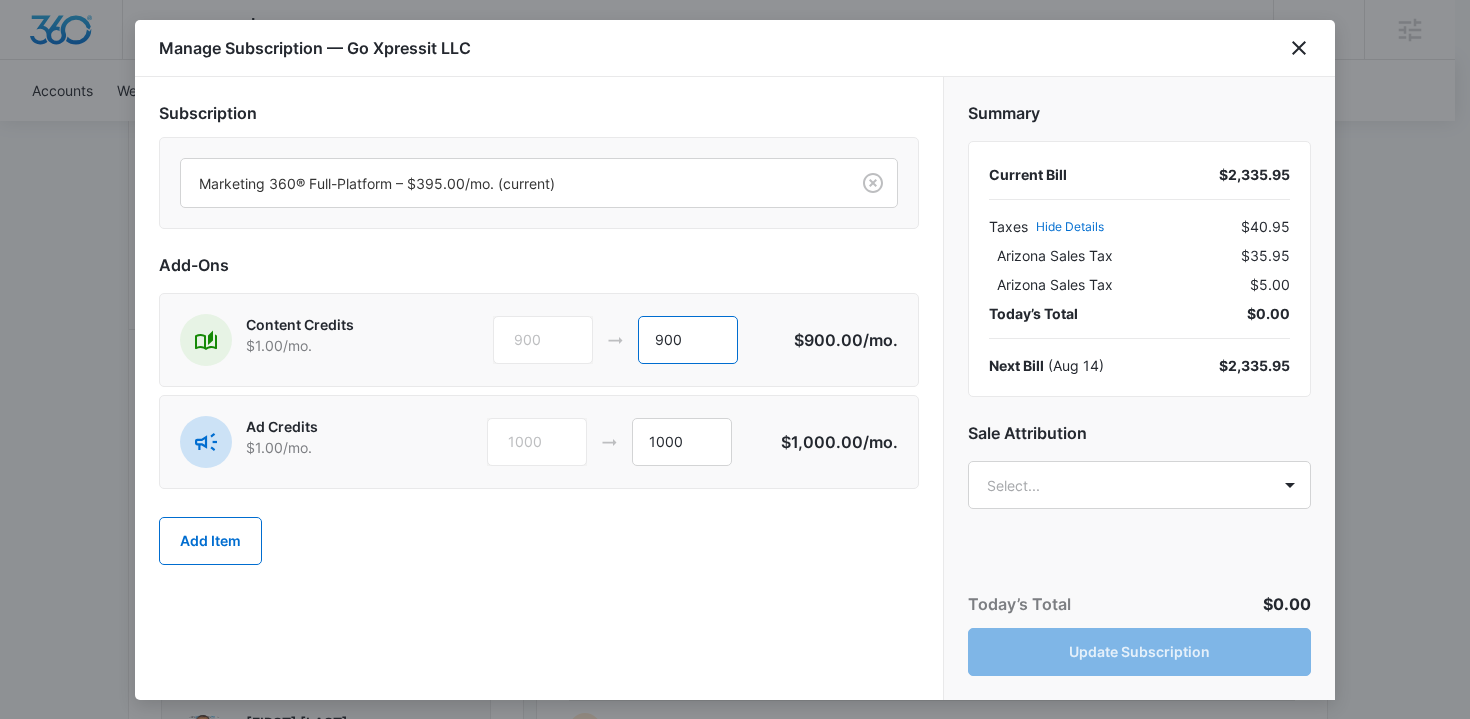 drag, startPoint x: 683, startPoint y: 354, endPoint x: 621, endPoint y: 349, distance: 62.201286 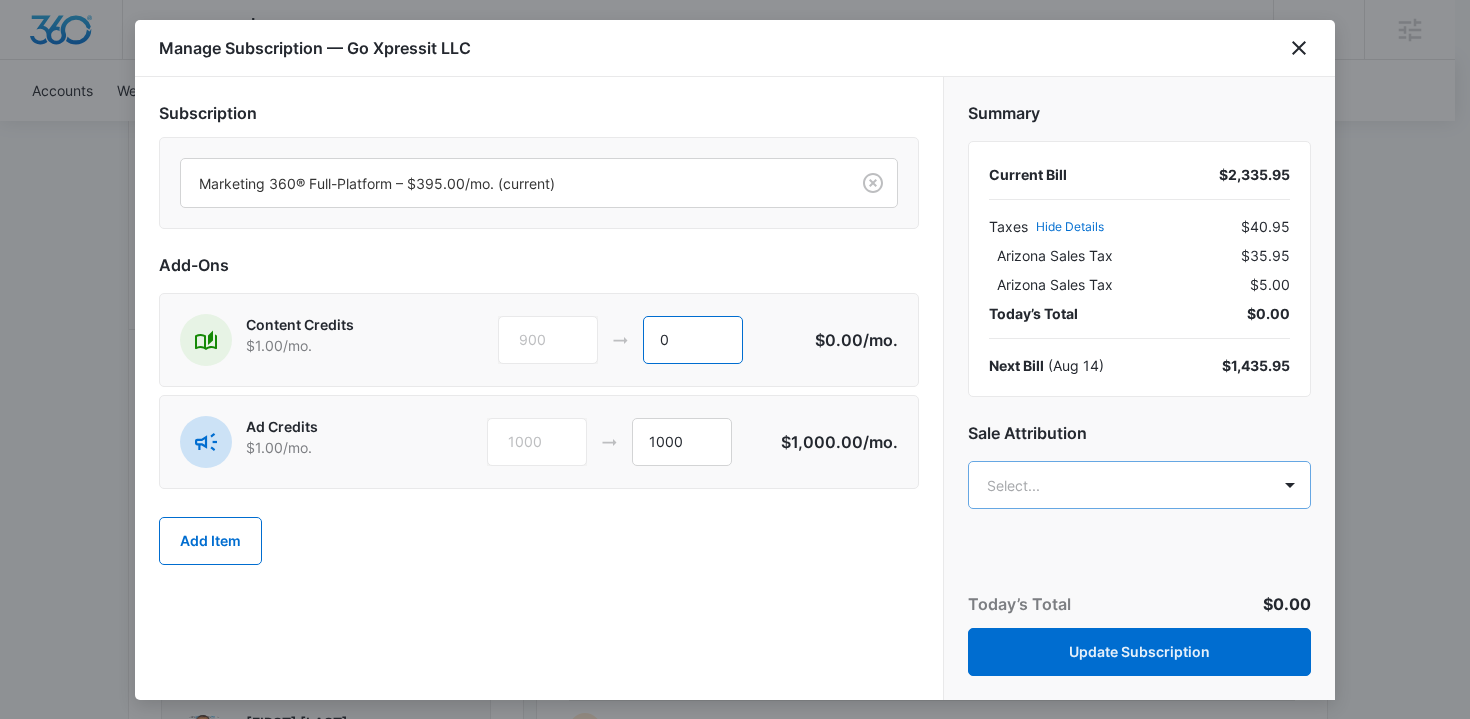 type on "0" 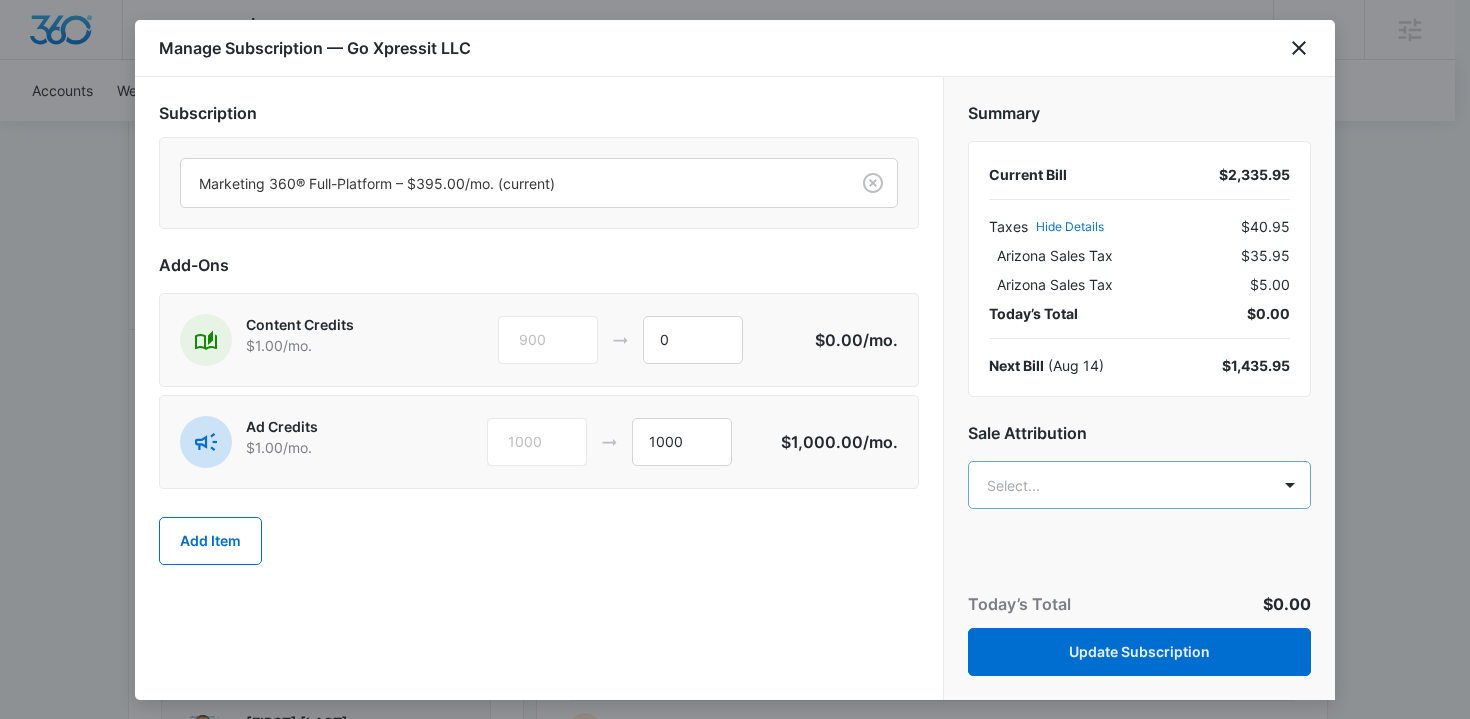 click on "Backoffice | Madwire Apps Settings TB [FIRST] [LAST] [EMAIL] My Profile Notifications Support Logout Terms & Conditions   •   Privacy Policy Agencies Accounts Websites Settings Go Xpressit LLC M50297 Paid Next payment of $2,335.95 due Aug 14 One Time Sale Go to Dashboard Go Xpressit LLC M50297 Details Billing Type Stripe Billing Contact [FIRST] [LAST] [EMAIL] [PHONE] Billing Address [NUMBER] [STREET] [NUMBER] [CITY] , [STATE]   [POSTAL_CODE] US Local Time 06:39am ( America/Phoenix ) Industry Other Lifetime Dec 1, 2023 ( 1 year 8 months ) Last Active - Lead Source - Partner - Stripe ID cus_P6pB5r3O3mPR6X Collection Method Send Invoice Team Members [FIRST] [LAST] Marketing Consultant [EMAIL] [FIRST] [LAST] Onboarding Consultant [EMAIL] [FIRST] [LAST] Success Manager [EMAIL] [FIRST] [LAST] Marketing Consultant [EMAIL] [FIRST] [LAST] [EMAIL] [FIRST] [LAST] Billing" at bounding box center (735, 392) 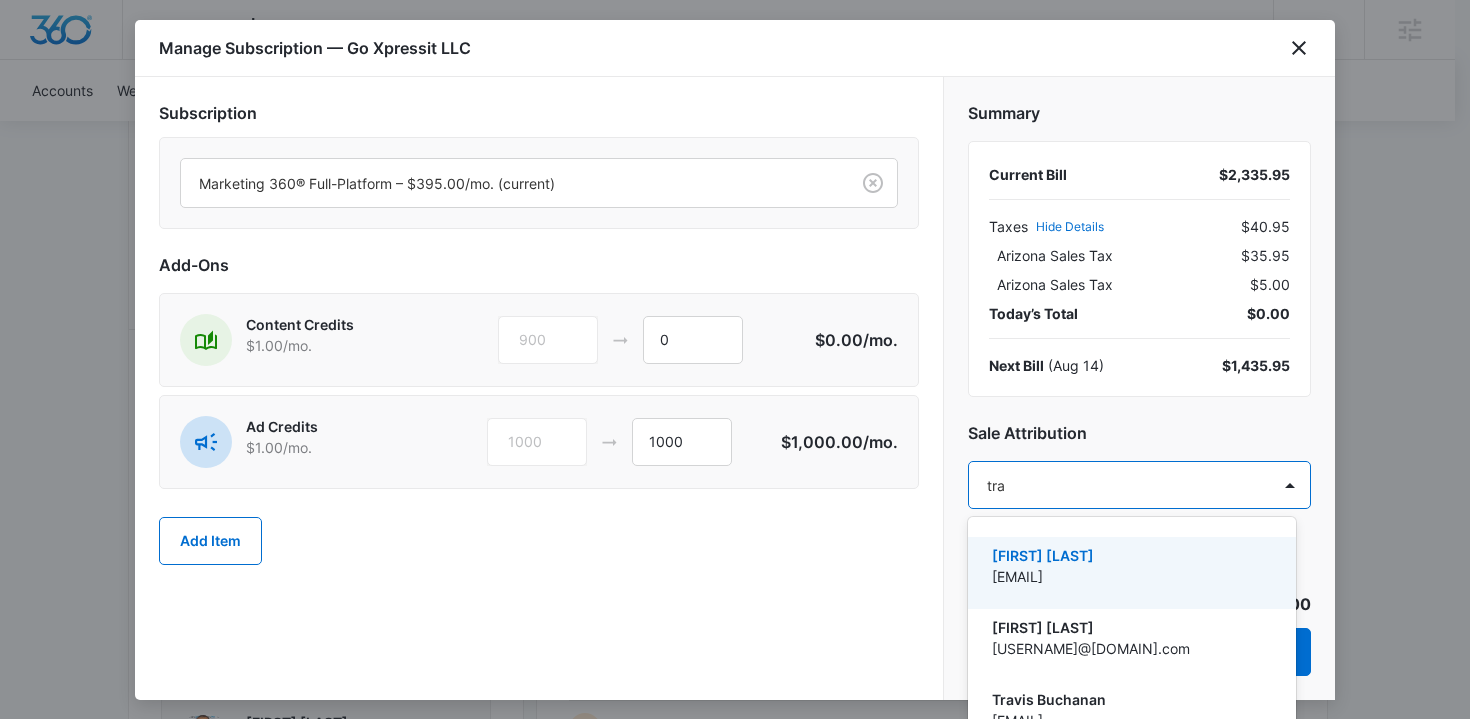 type on "trav" 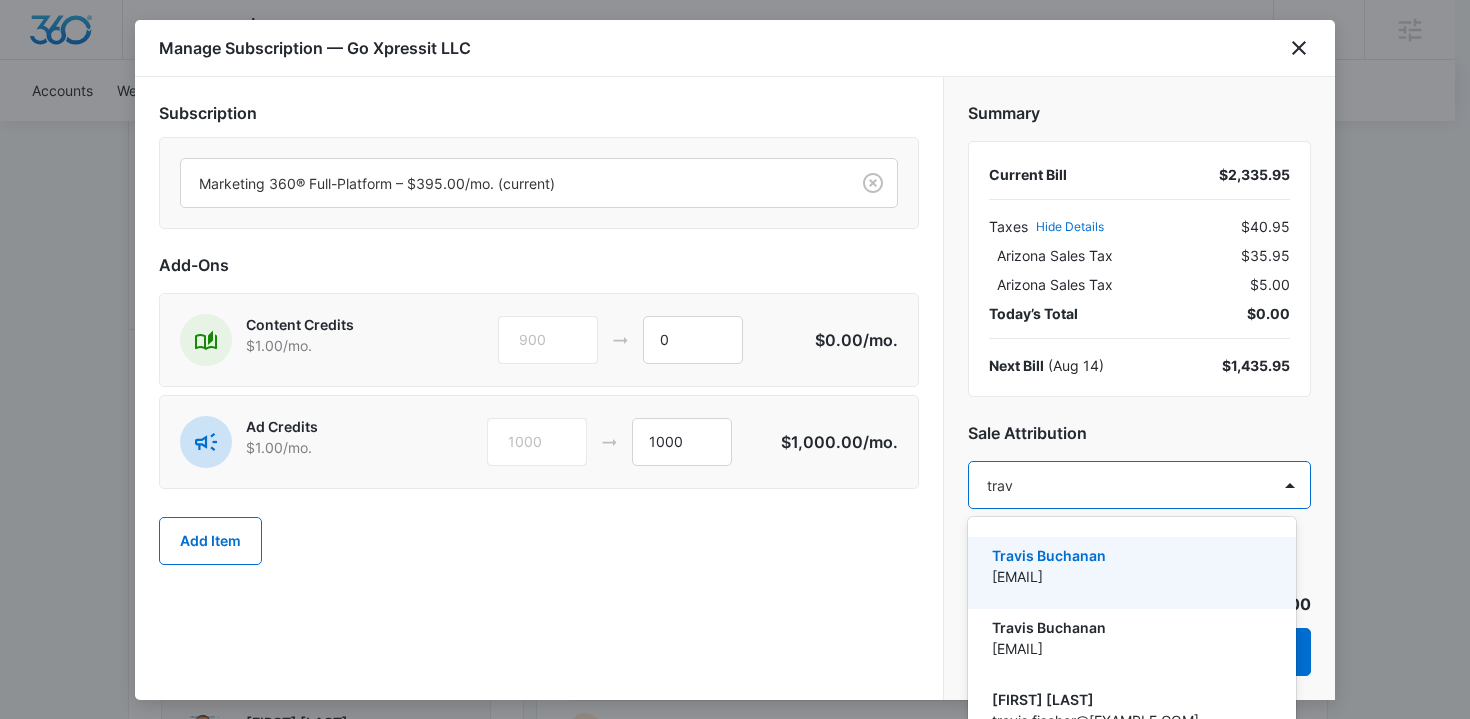 click on "Travis Buchanan" at bounding box center [1130, 555] 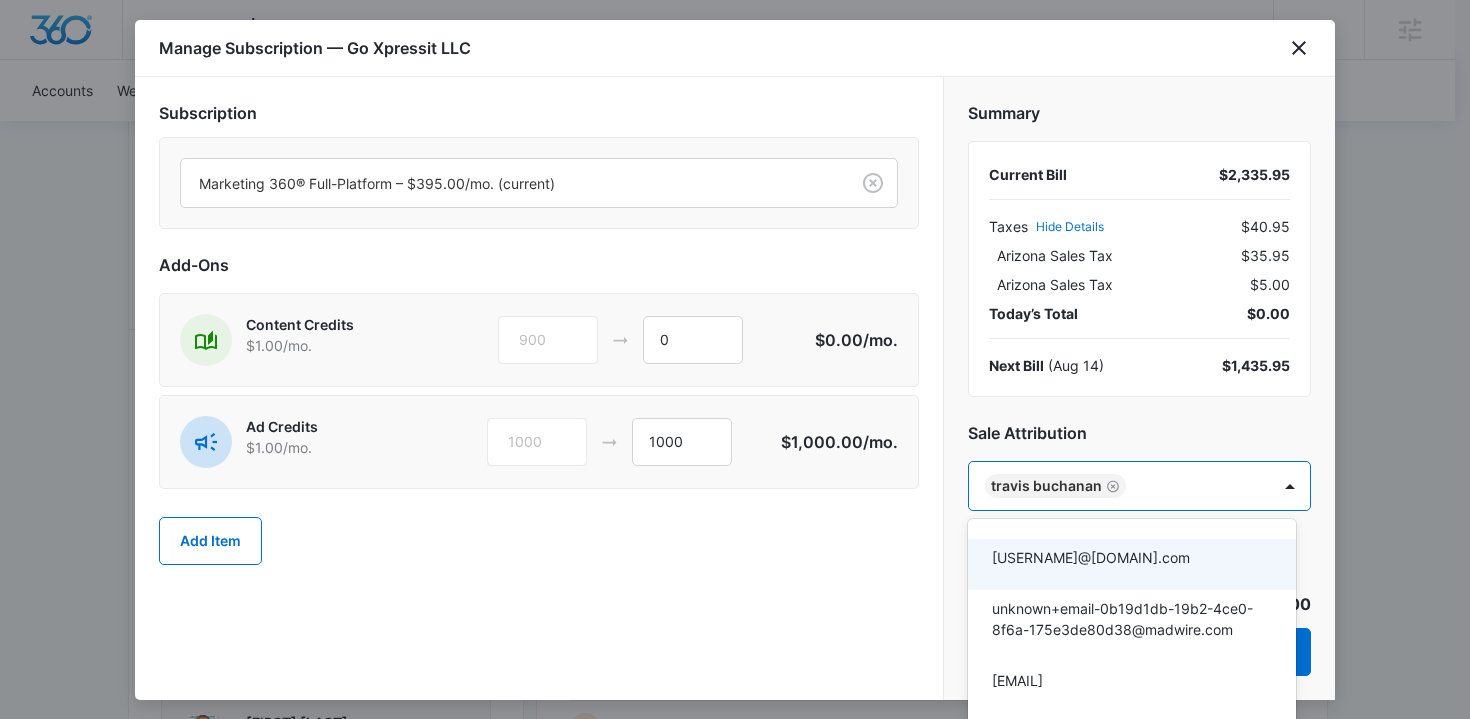 click at bounding box center (735, 359) 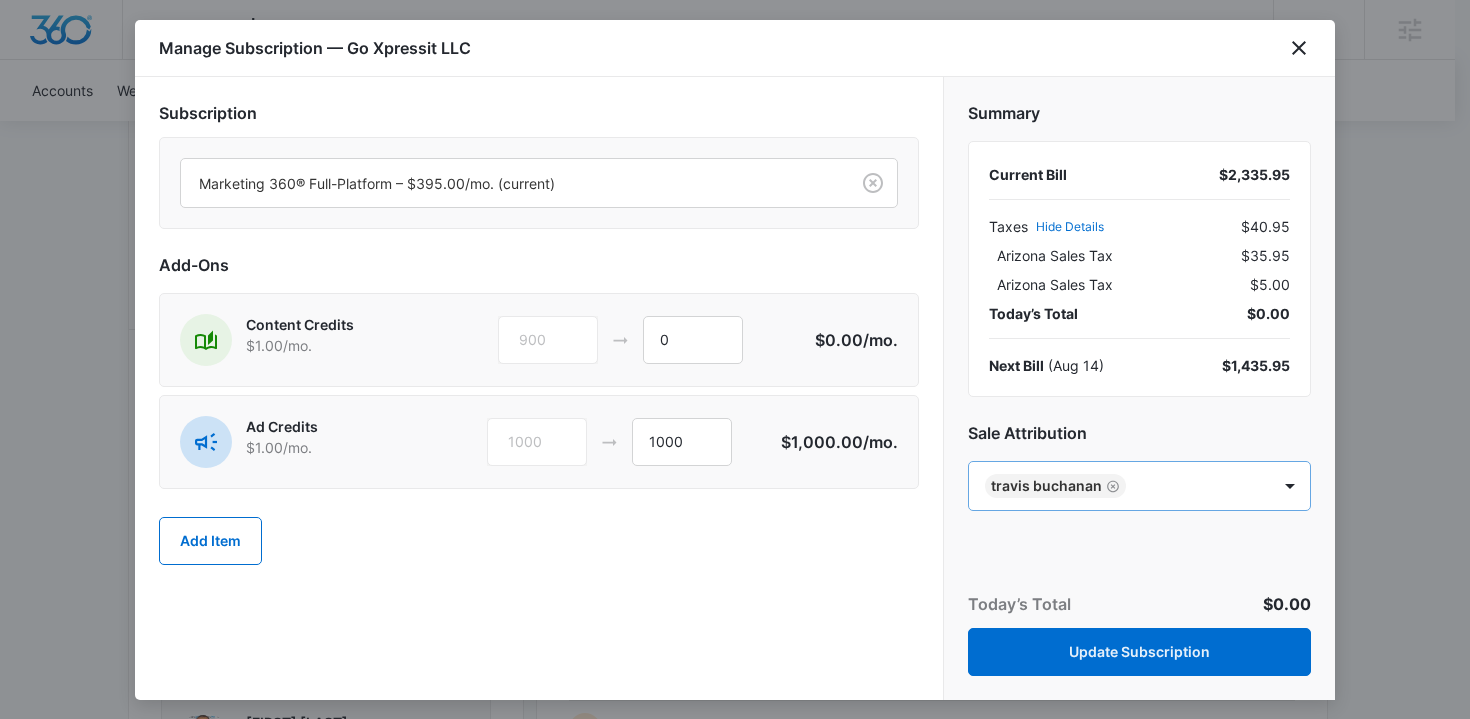scroll, scrollTop: 172, scrollLeft: 0, axis: vertical 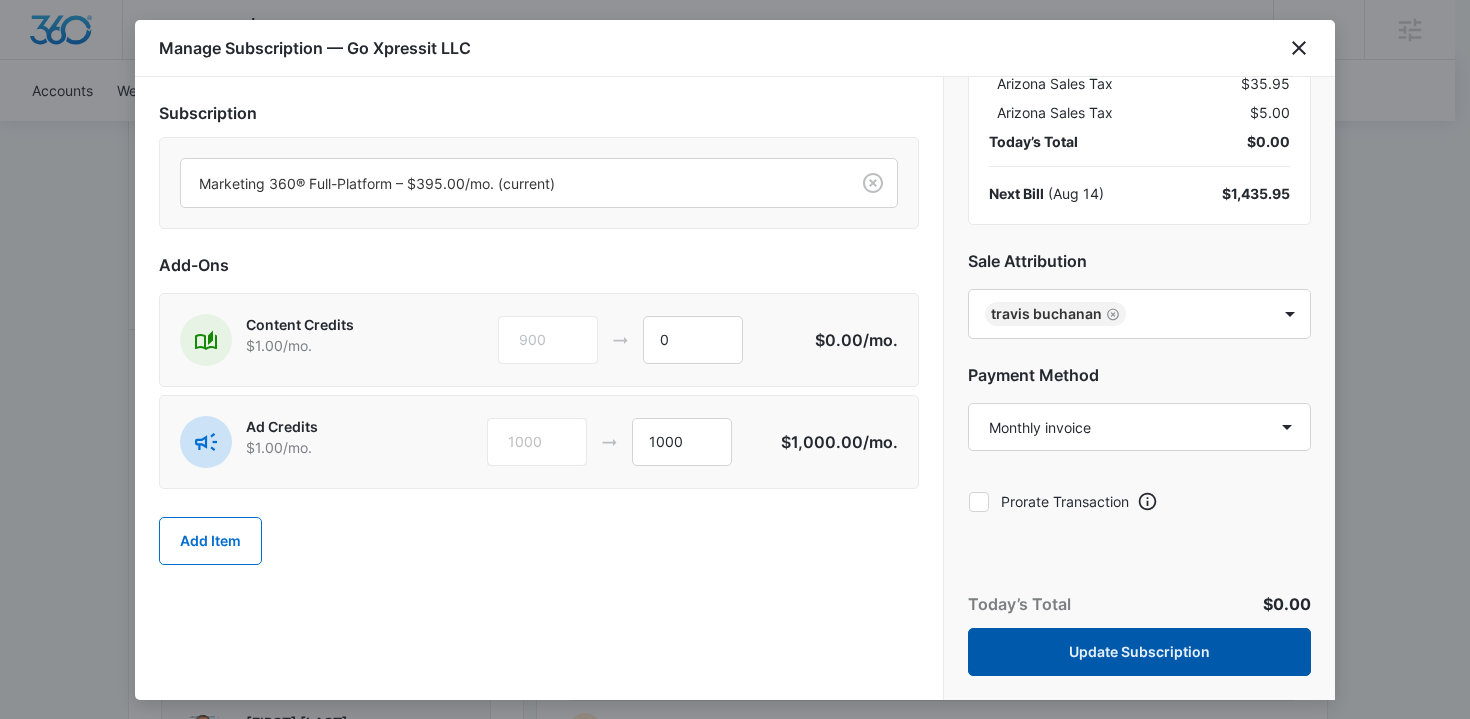 click on "Update Subscription" at bounding box center [1139, 652] 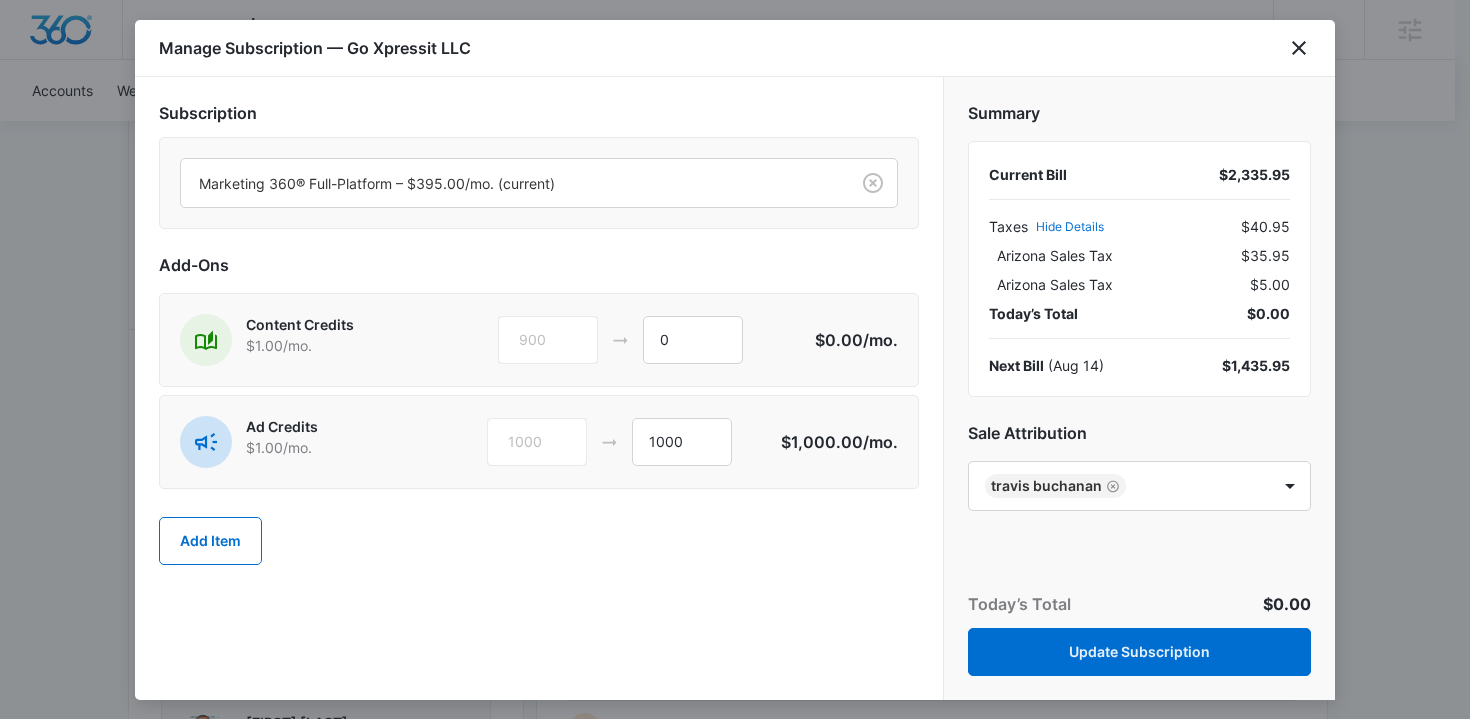 scroll, scrollTop: 172, scrollLeft: 0, axis: vertical 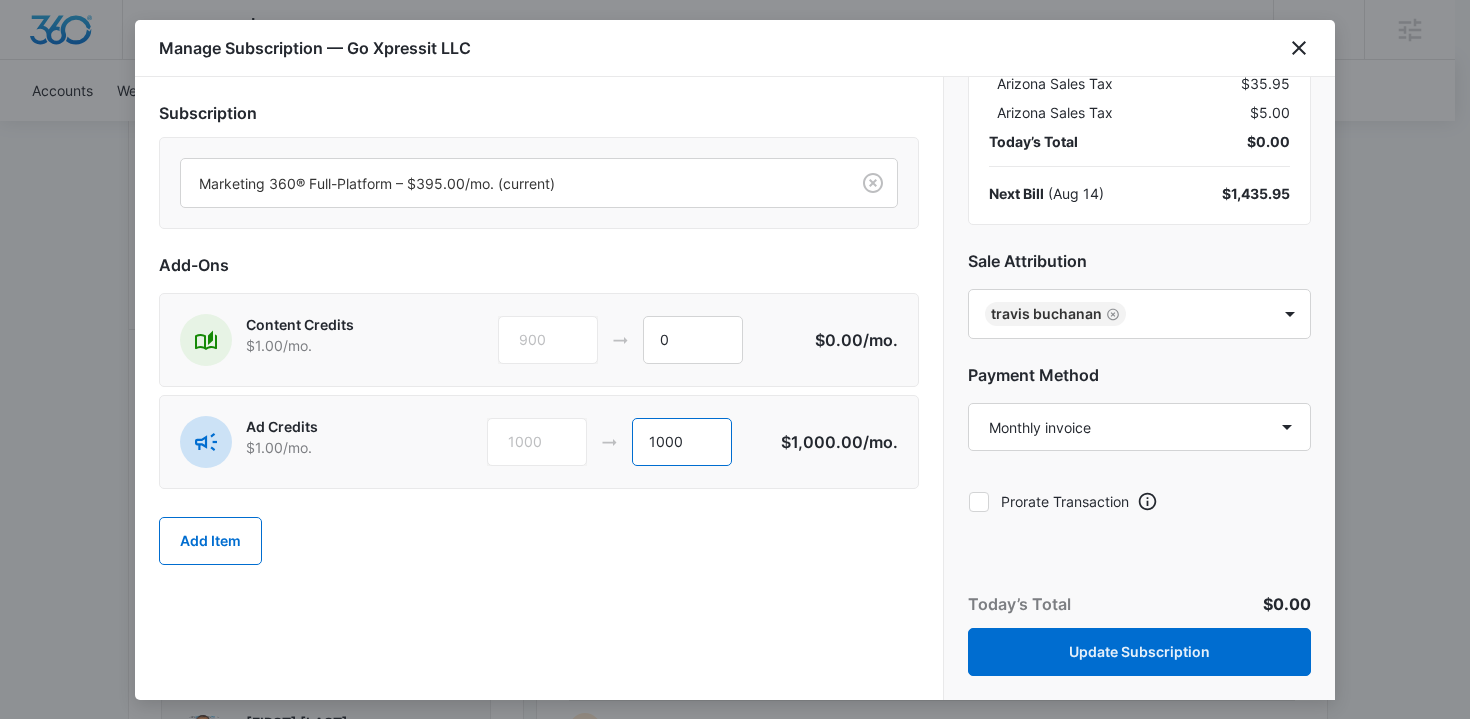 click on "1000" at bounding box center [682, 442] 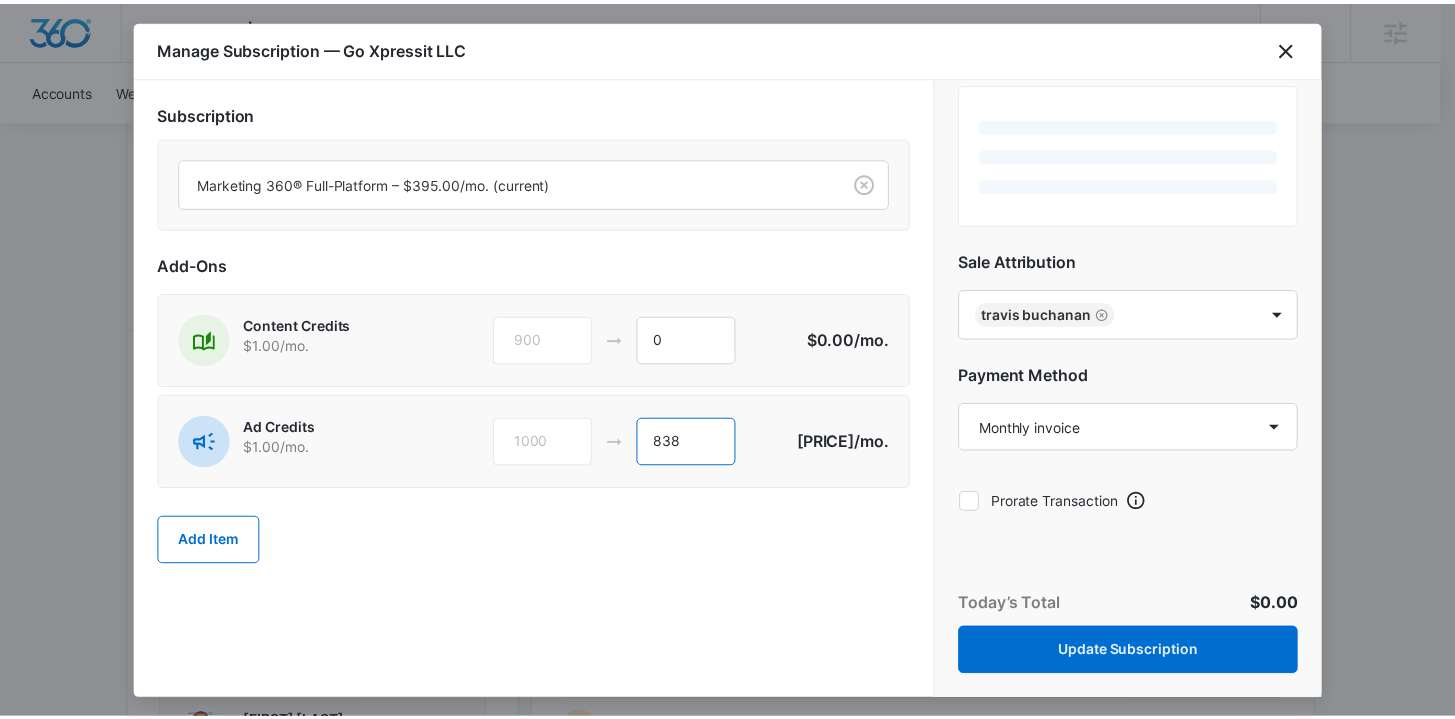 scroll, scrollTop: 172, scrollLeft: 0, axis: vertical 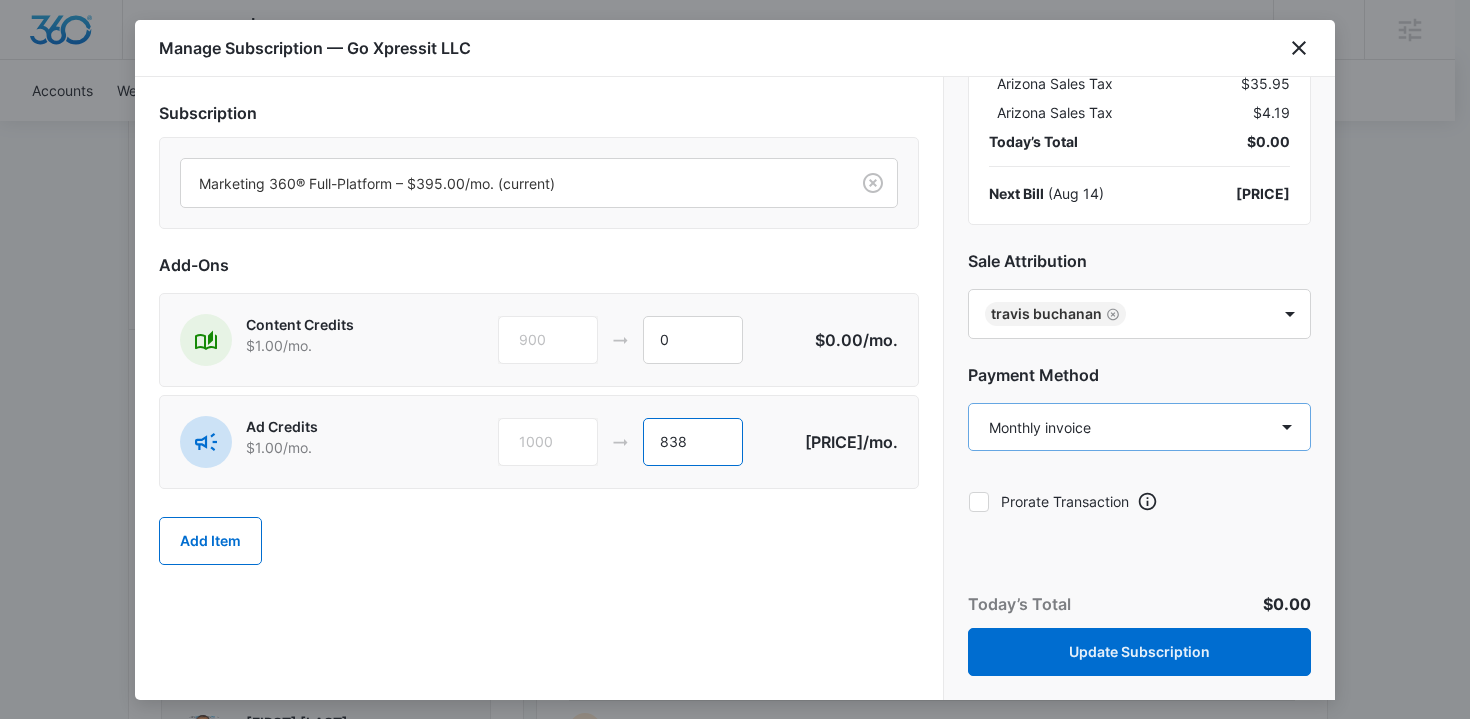 type on "838" 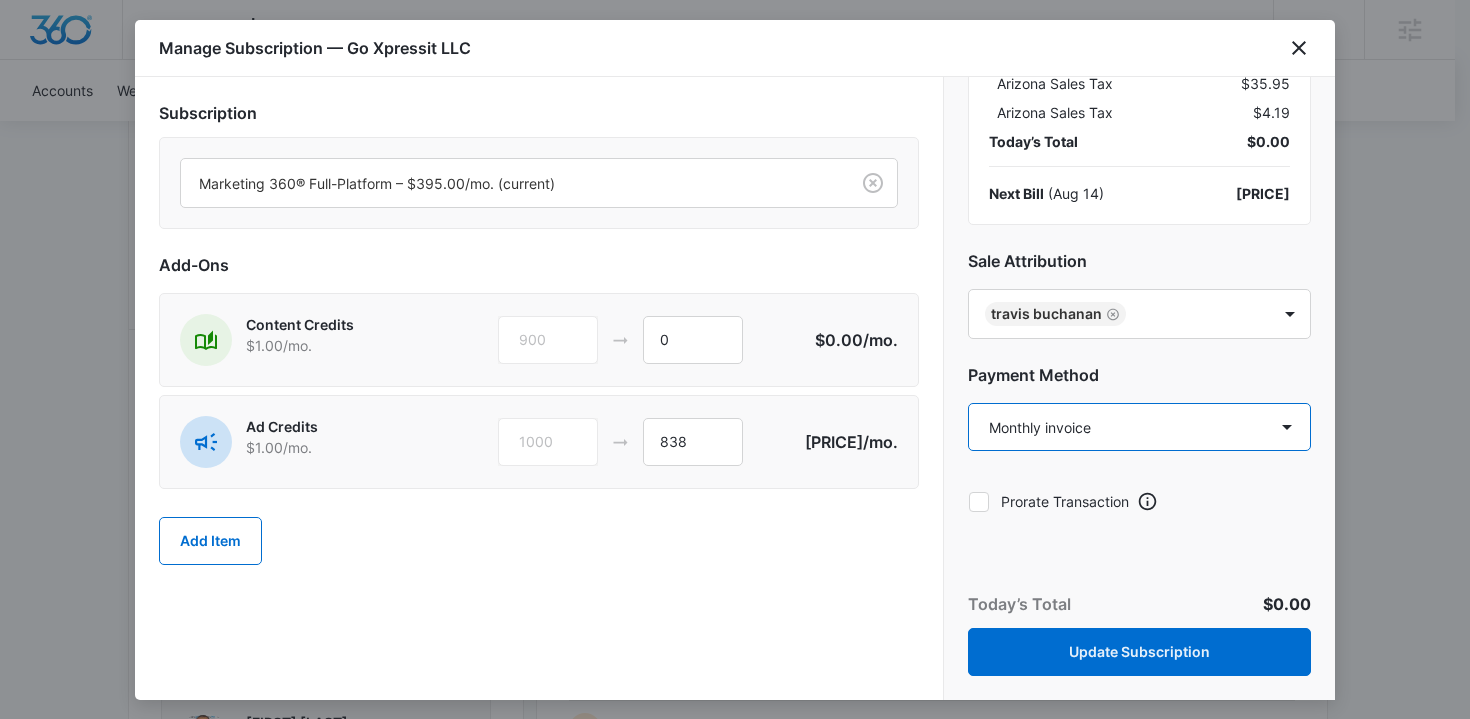 click on "Select a payment method [CARD] ending in [NUMBER] [CARD] ending in [NUMBER] New payment method Monthly invoice" at bounding box center [1139, 427] 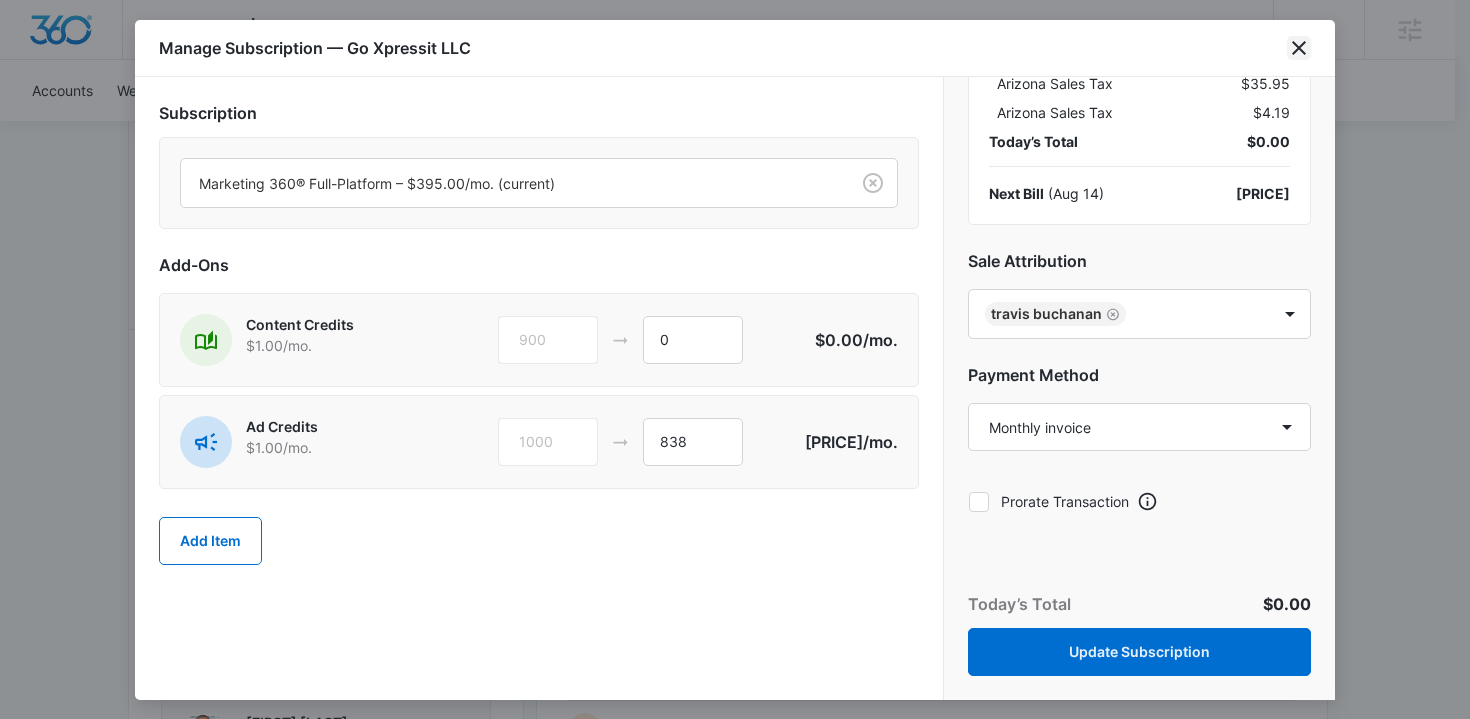 click 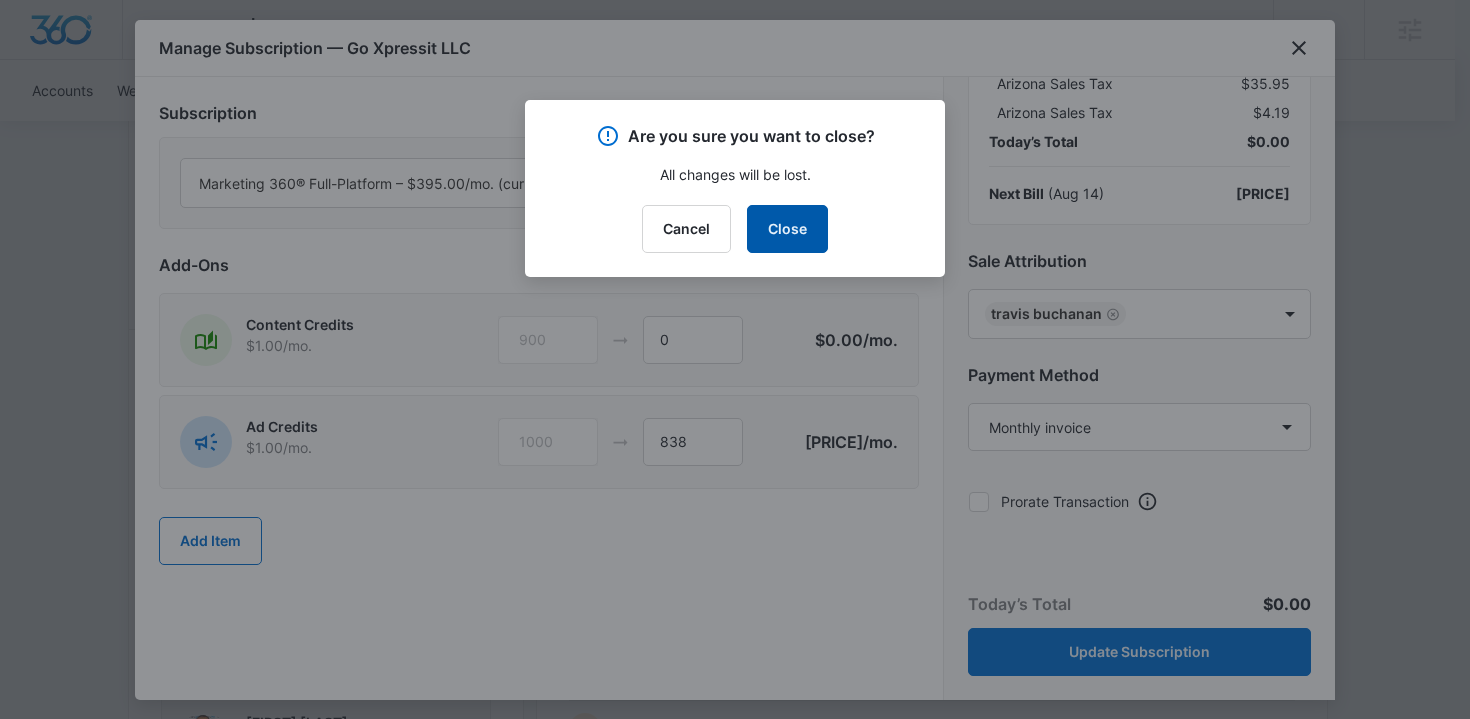 click on "Close" at bounding box center (787, 229) 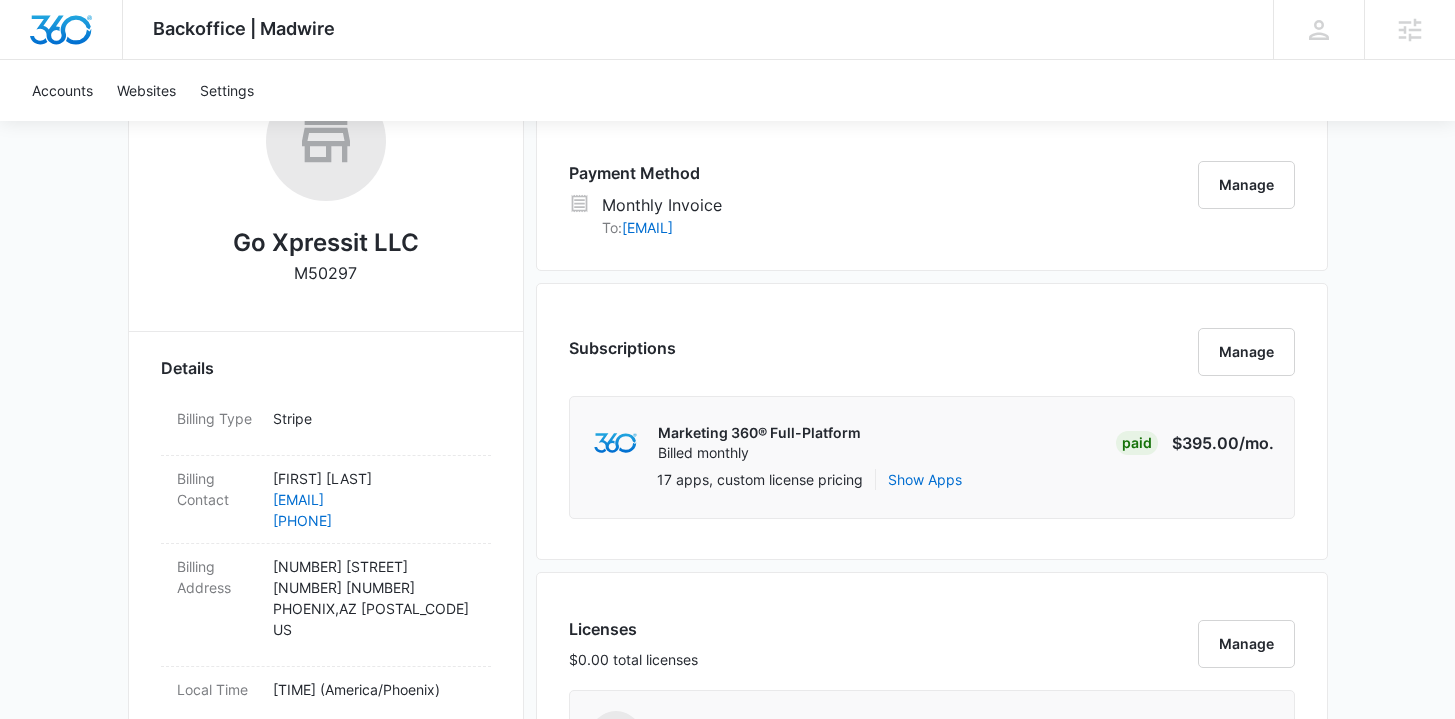 scroll, scrollTop: 89, scrollLeft: 0, axis: vertical 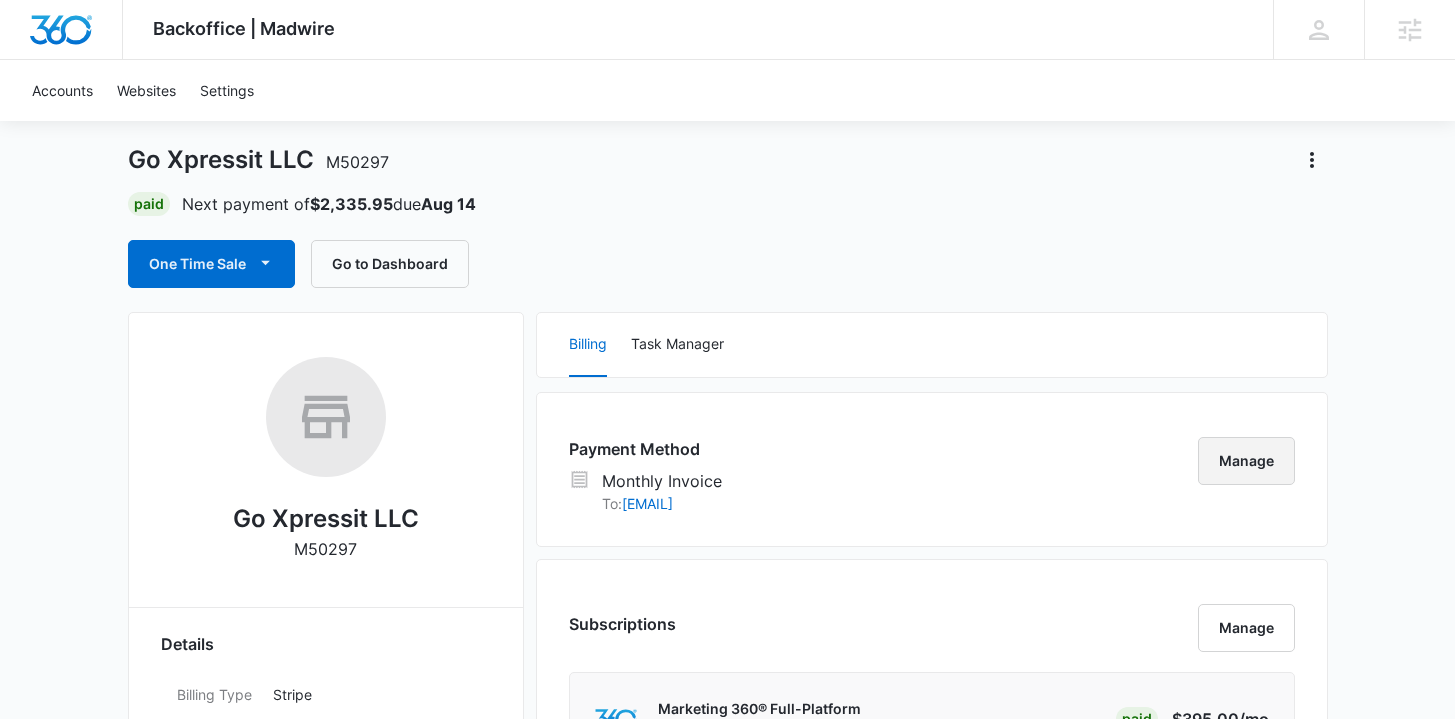 click on "Manage" at bounding box center (1246, 461) 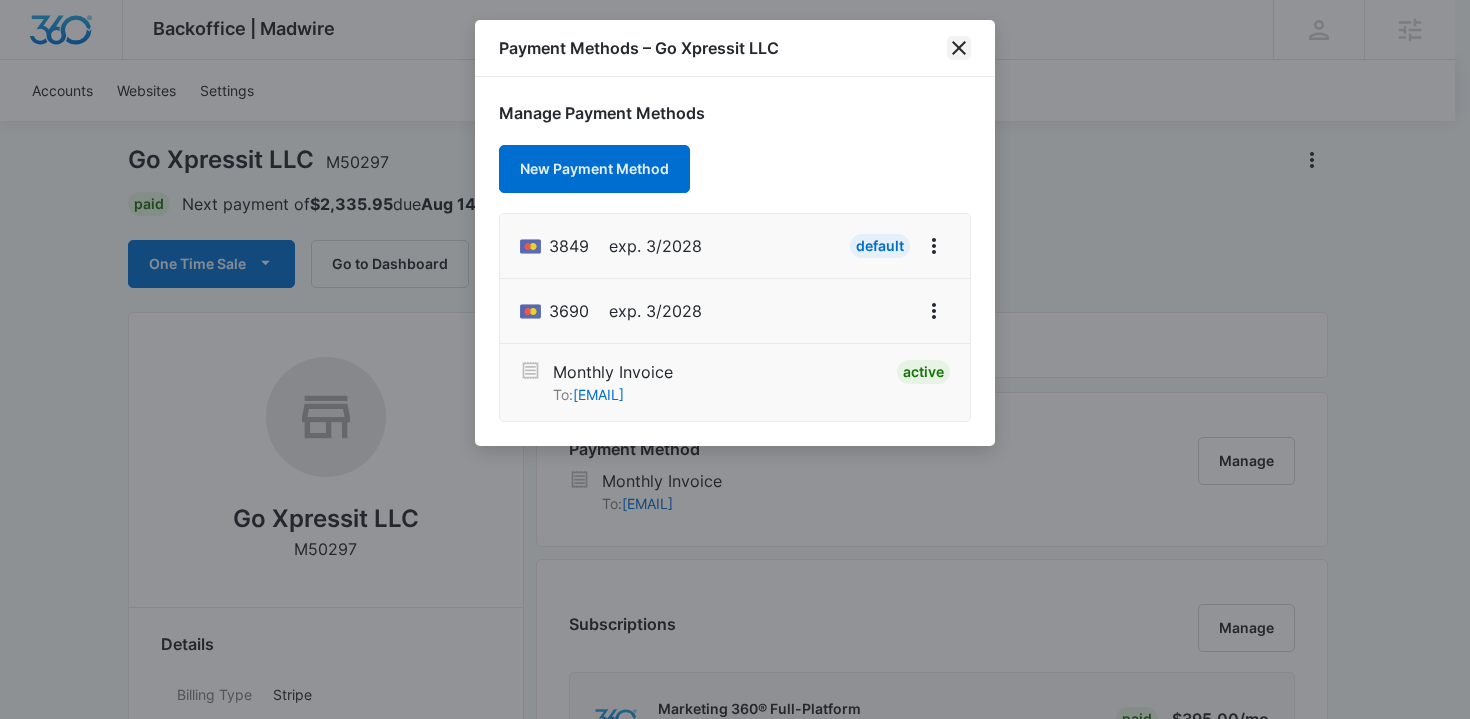 click 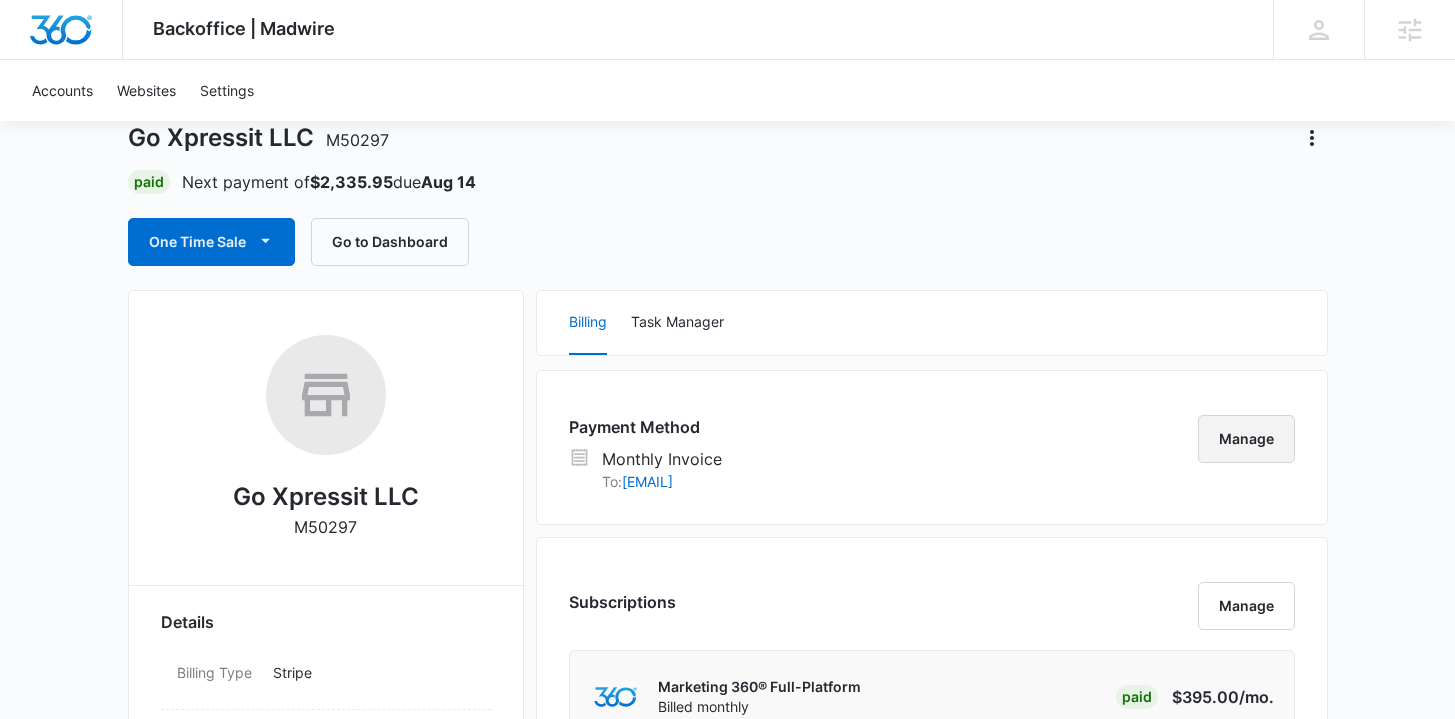 scroll, scrollTop: 112, scrollLeft: 0, axis: vertical 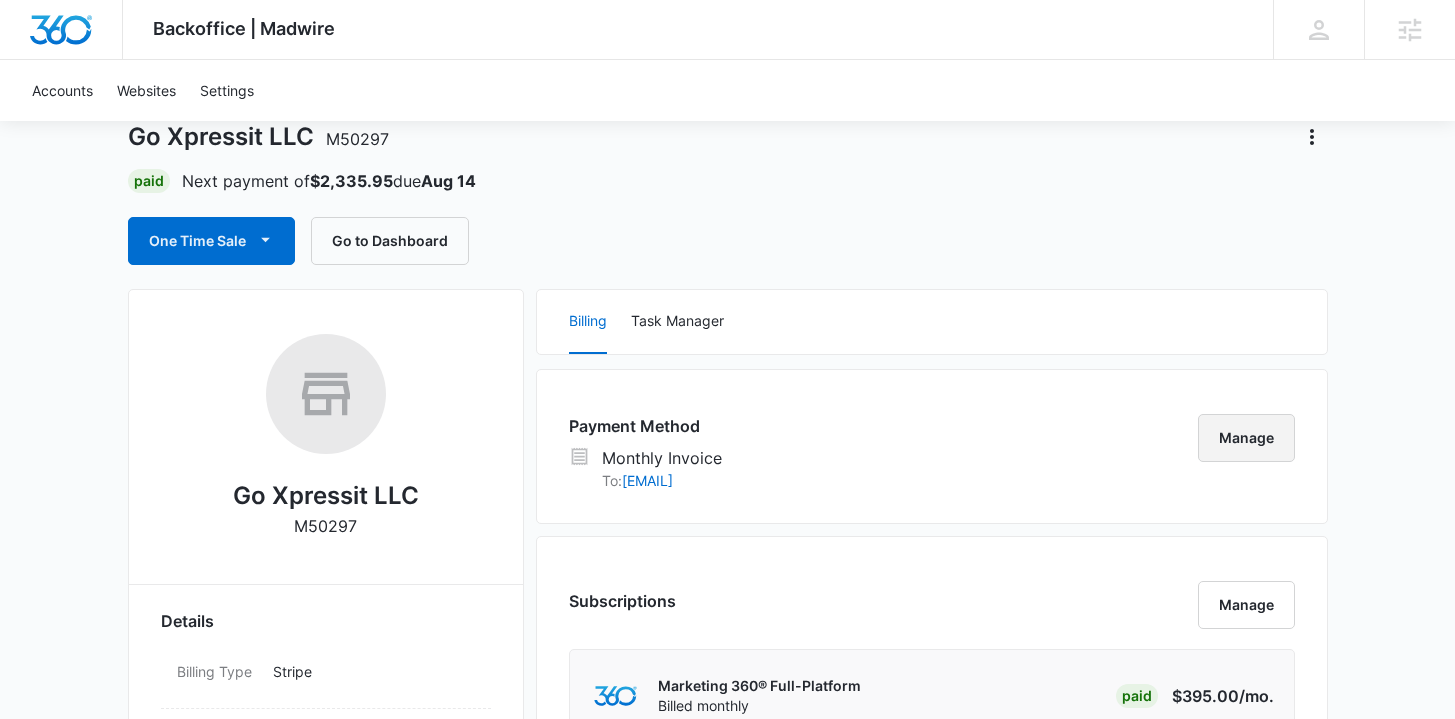 click on "Manage" at bounding box center (1246, 438) 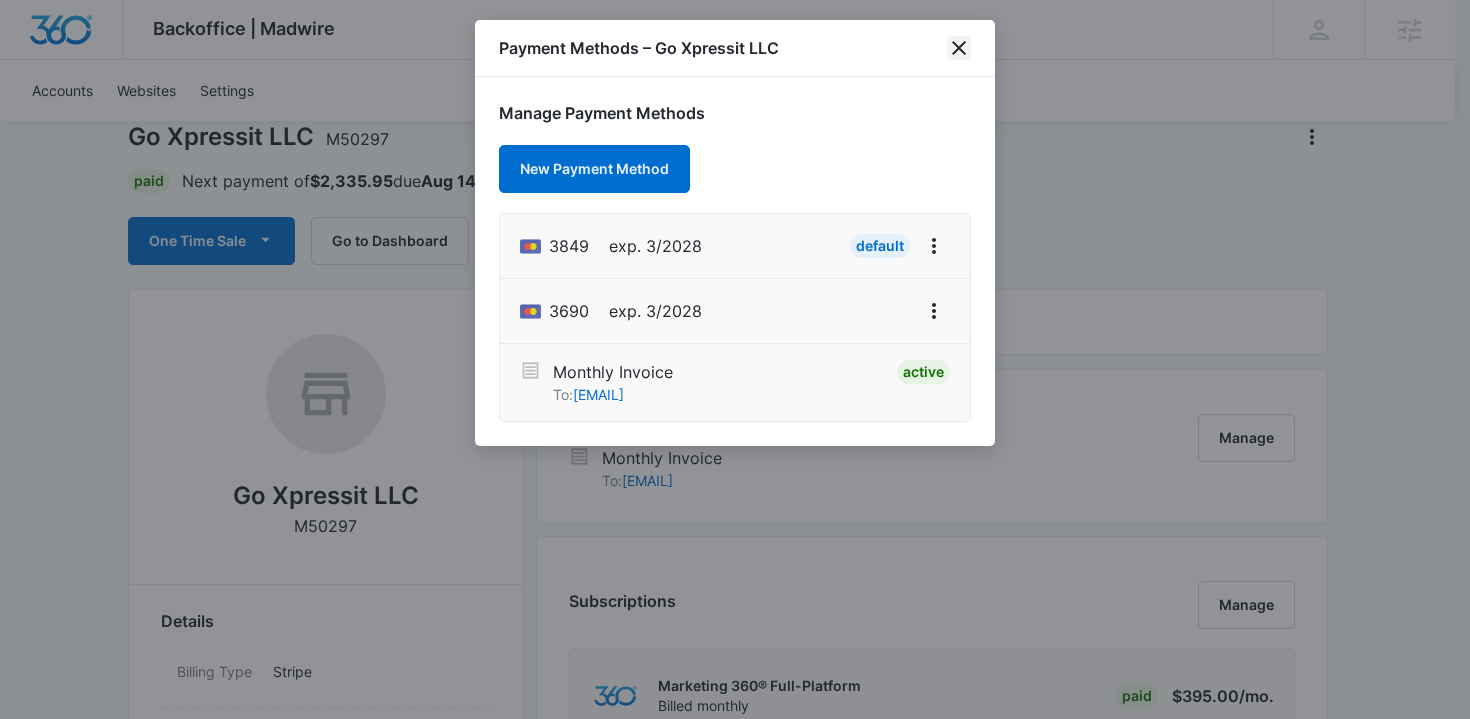 click 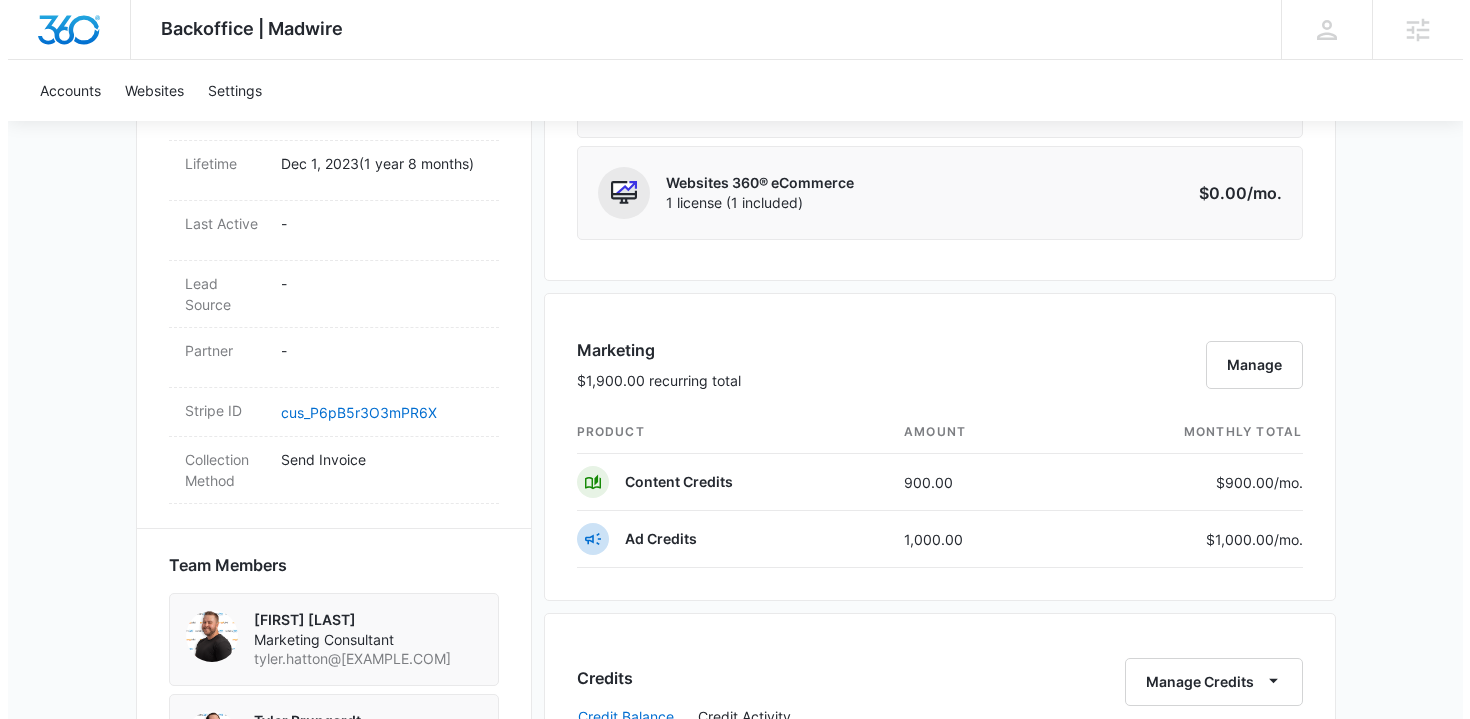 scroll, scrollTop: 1012, scrollLeft: 0, axis: vertical 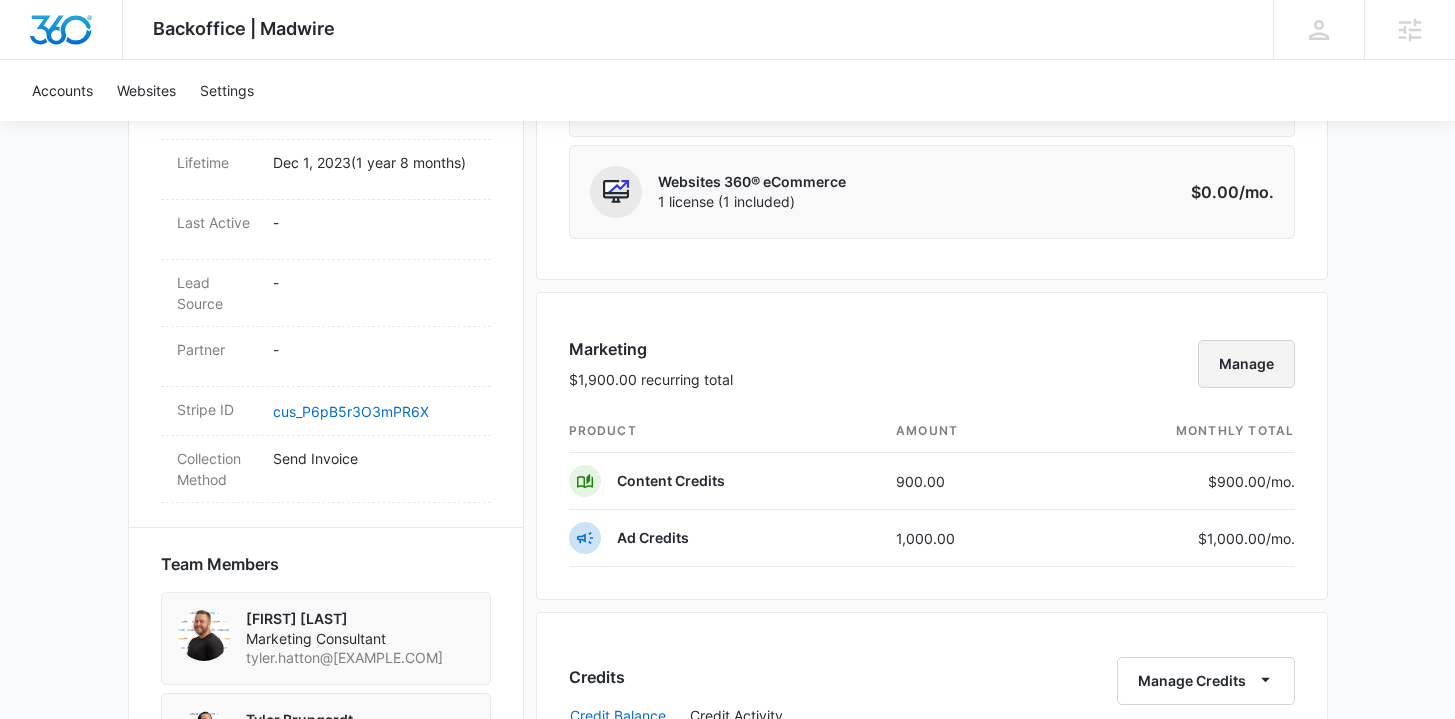click on "Manage" at bounding box center (1246, 364) 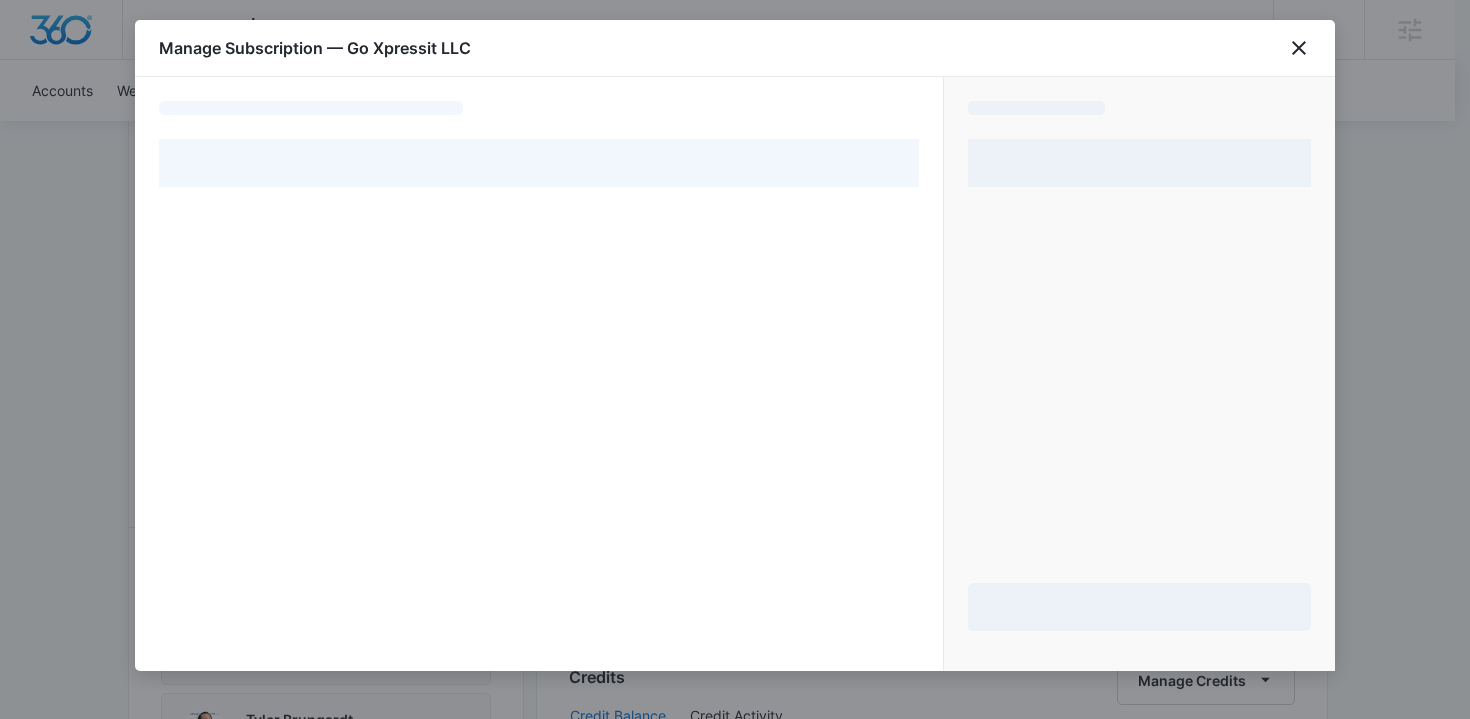 select on "MANUAL_INVOICE" 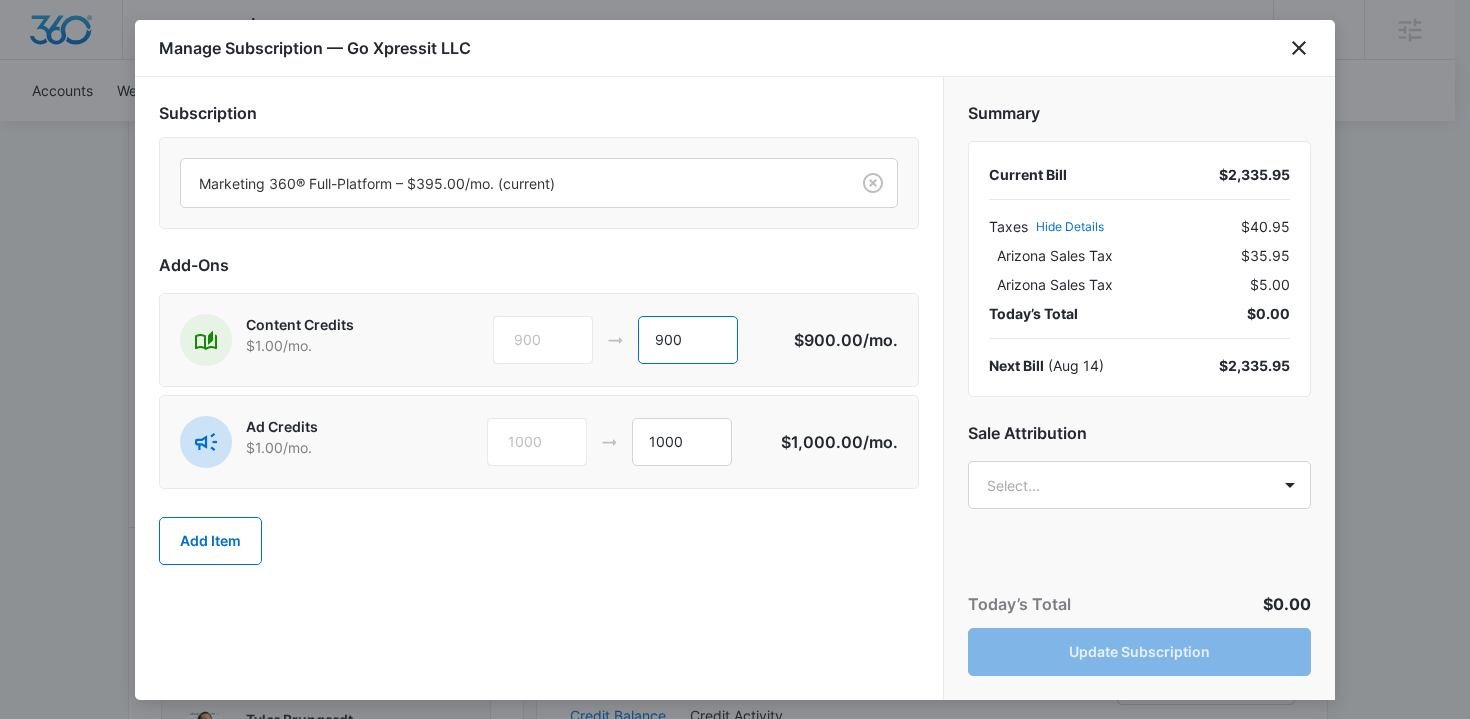 drag, startPoint x: 625, startPoint y: 344, endPoint x: 576, endPoint y: 346, distance: 49.0408 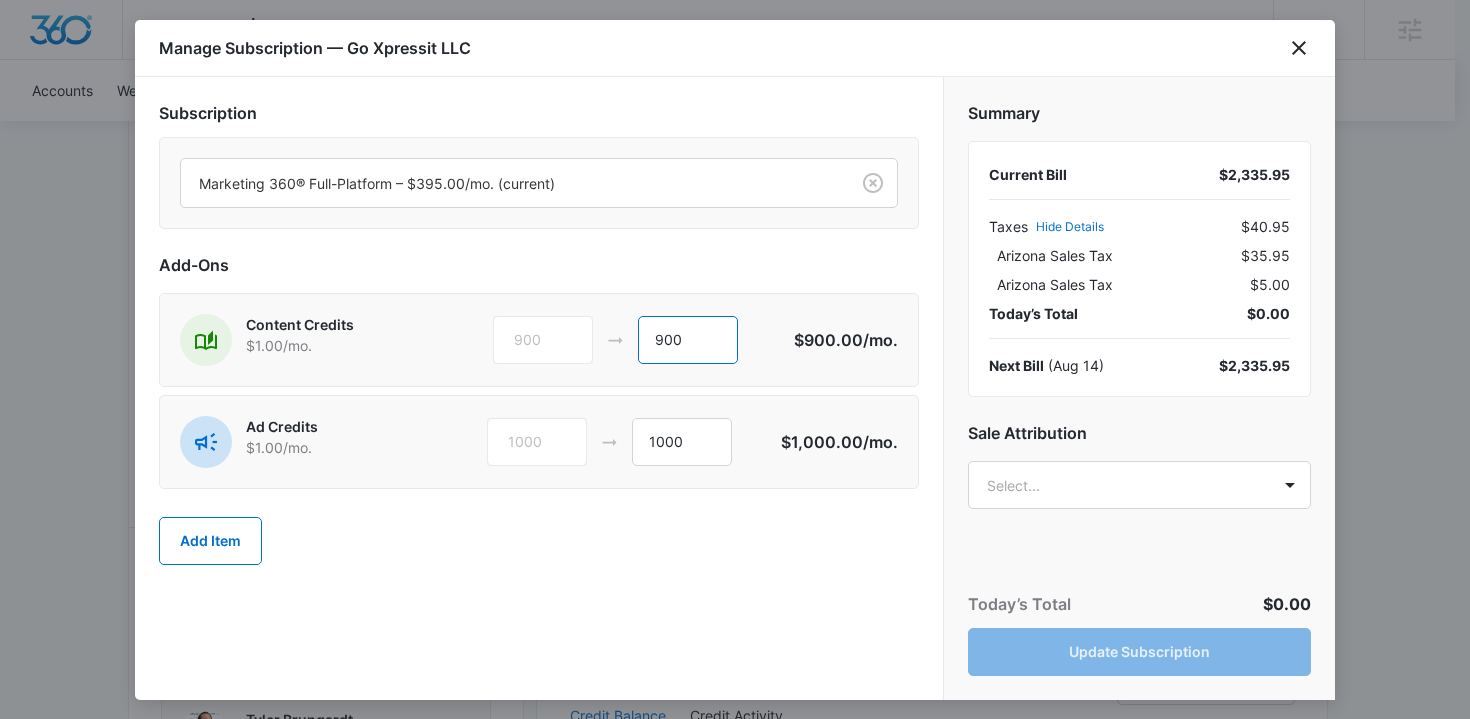 drag, startPoint x: 677, startPoint y: 339, endPoint x: 655, endPoint y: 342, distance: 22.203604 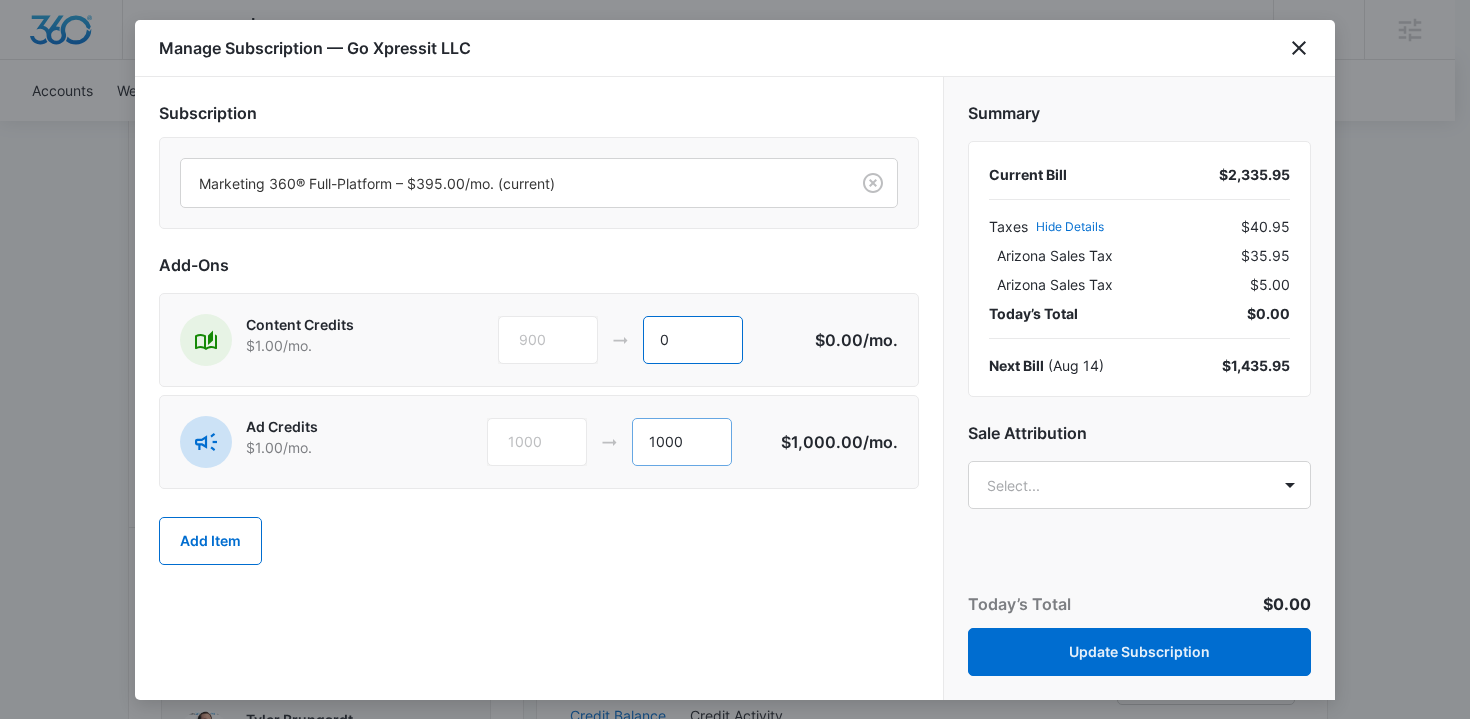 type on "0" 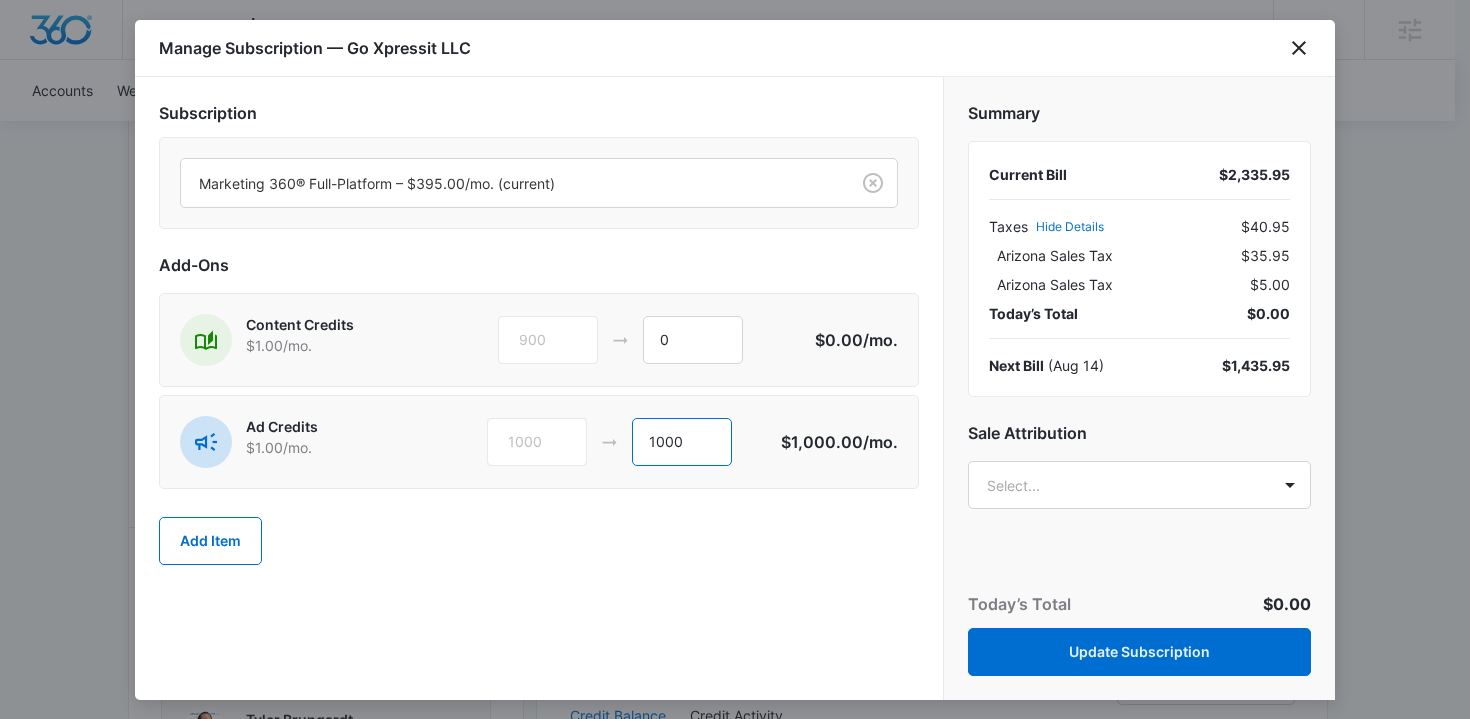 drag, startPoint x: 714, startPoint y: 449, endPoint x: 618, endPoint y: 447, distance: 96.02083 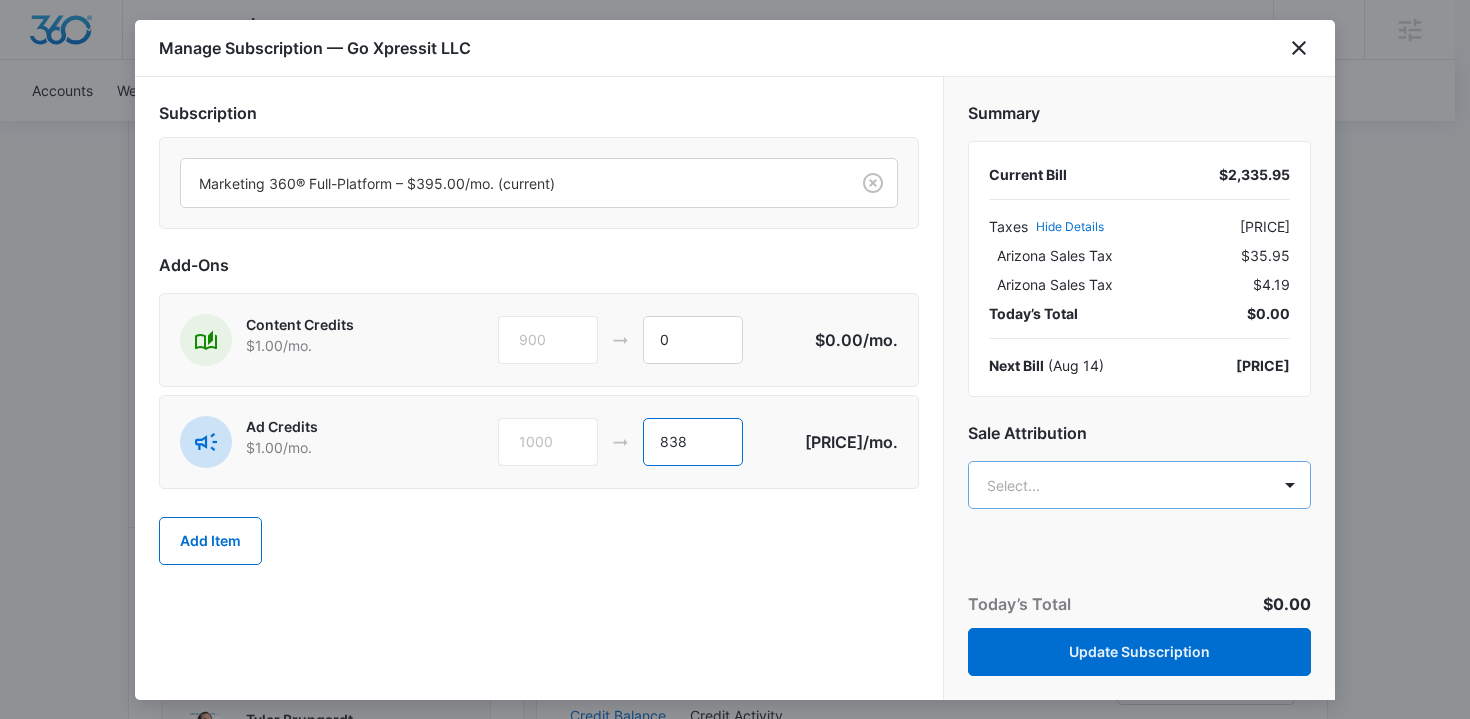 type on "838" 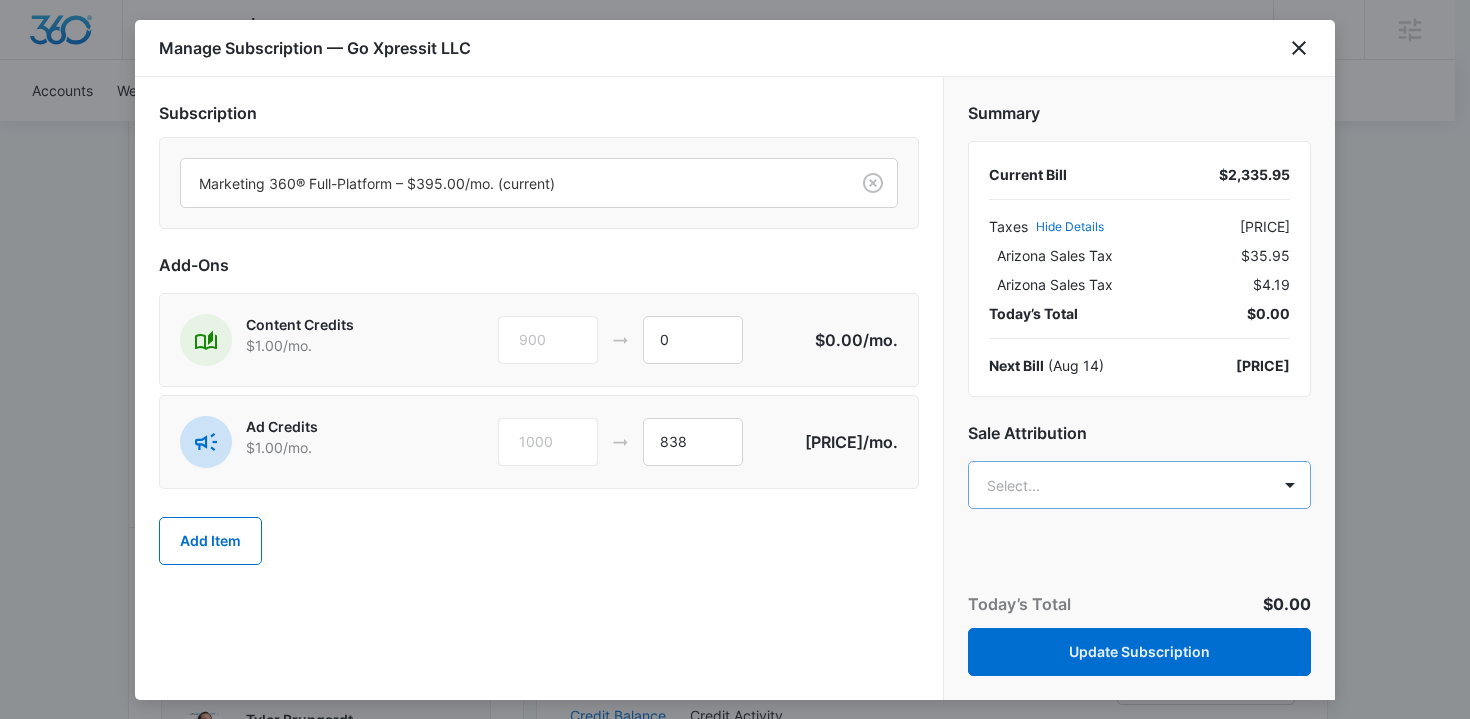 click on "Backoffice | Madwire Apps Settings TB [FIRST] [LAST] [EMAIL] My Profile Notifications Support Logout Terms & Conditions   •   Privacy Policy Agencies Accounts Websites Settings Go Xpressit LLC M50297 Paid Next payment of  $2,335.95  due  Aug 14 One Time Sale Go to Dashboard Go Xpressit LLC M50297 Details Billing Type Stripe Billing Contact [FIRST] [LAST] [EMAIL] [PHONE] Billing Address [NUMBER] [STREET] STE [NUMBER] [CITY] ,  AZ   [POSTAL_CODE] US Local Time 06:40am   ( America/Phoenix ) Industry Other Lifetime Dec 1, 2023  ( 1 year 8 months ) Last Active - Lead Source - Partner - Stripe ID cus_P6pB5r3O3mPR6X Collection Method Send Invoice Team Members [FIRST] [LAST] Marketing Consultant [EMAIL] [FIRST] [LAST] Onboarding Consultant [EMAIL] [FIRST] [LAST] Success Manager [EMAIL] [FIRST] [LAST] Marketing Consultant [EMAIL] [FIRST] [LAST] [EMAIL] [FIRST] Billing" at bounding box center (735, 590) 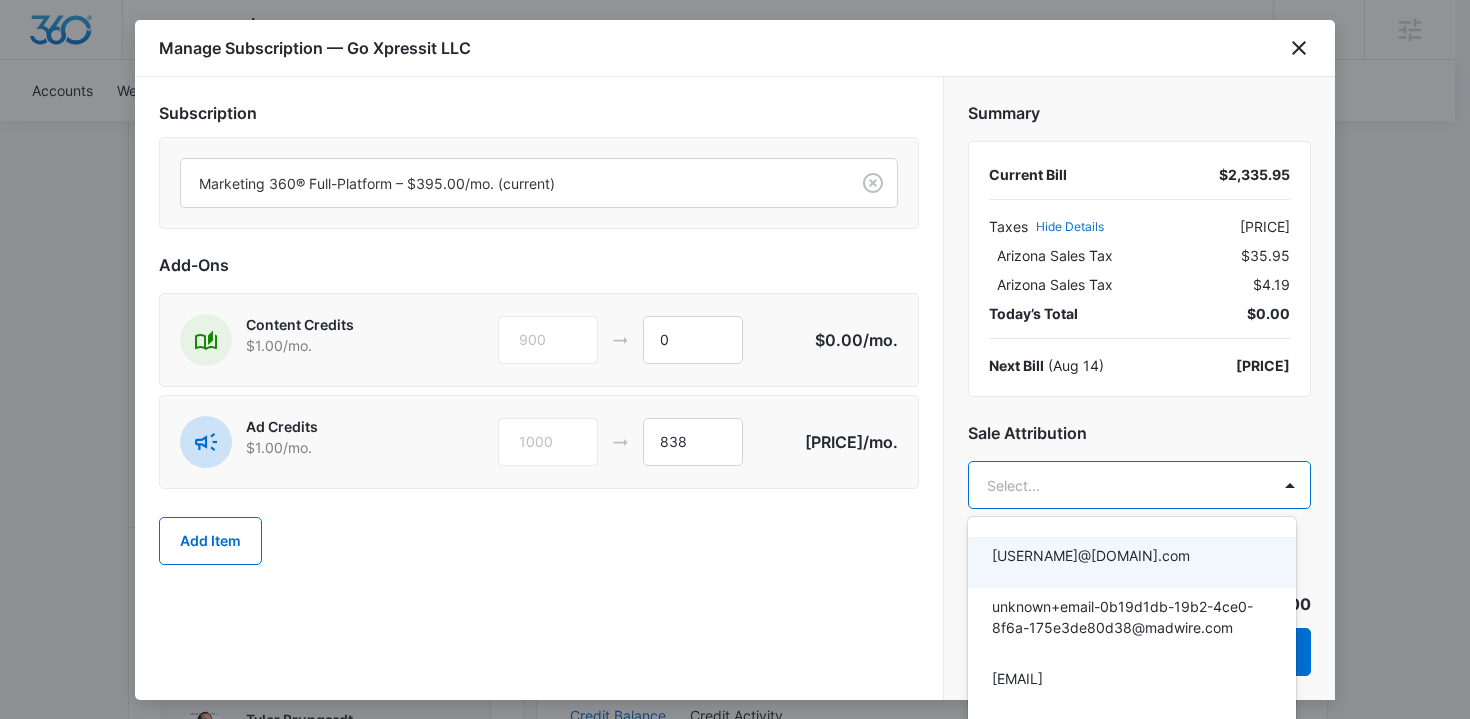 click at bounding box center (735, 359) 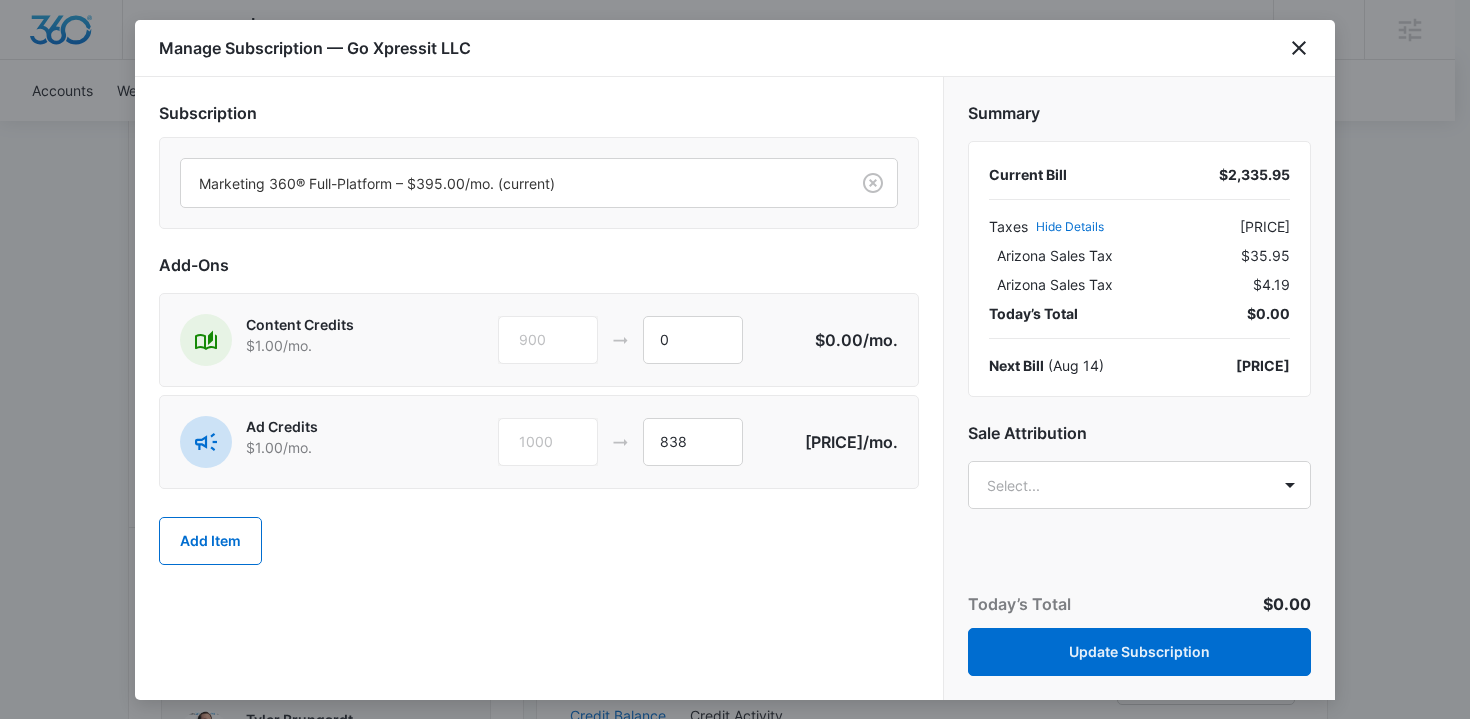 click on "Backoffice | Madwire Apps Settings TB [FIRST] [LAST] [EMAIL] My Profile Notifications Support Logout Terms & Conditions   •   Privacy Policy Agencies Accounts Websites Settings Go Xpressit LLC M50297 Paid Next payment of  $2,335.95  due  Aug 14 One Time Sale Go to Dashboard Go Xpressit LLC M50297 Details Billing Type Stripe Billing Contact [FIRST] [LAST] [EMAIL] [PHONE] Billing Address [NUMBER] [STREET] STE [NUMBER] [CITY] ,  AZ   [POSTAL_CODE] US Local Time 06:40am   ( America/Phoenix ) Industry Other Lifetime Dec 1, 2023  ( 1 year 8 months ) Last Active - Lead Source - Partner - Stripe ID cus_P6pB5r3O3mPR6X Collection Method Send Invoice Team Members [FIRST] [LAST] Marketing Consultant [EMAIL] [FIRST] [LAST] Onboarding Consultant [EMAIL] [FIRST] [LAST] Success Manager [EMAIL] [FIRST] [LAST] Marketing Consultant [EMAIL] [FIRST] [LAST] [EMAIL] [FIRST] Billing" at bounding box center [735, 590] 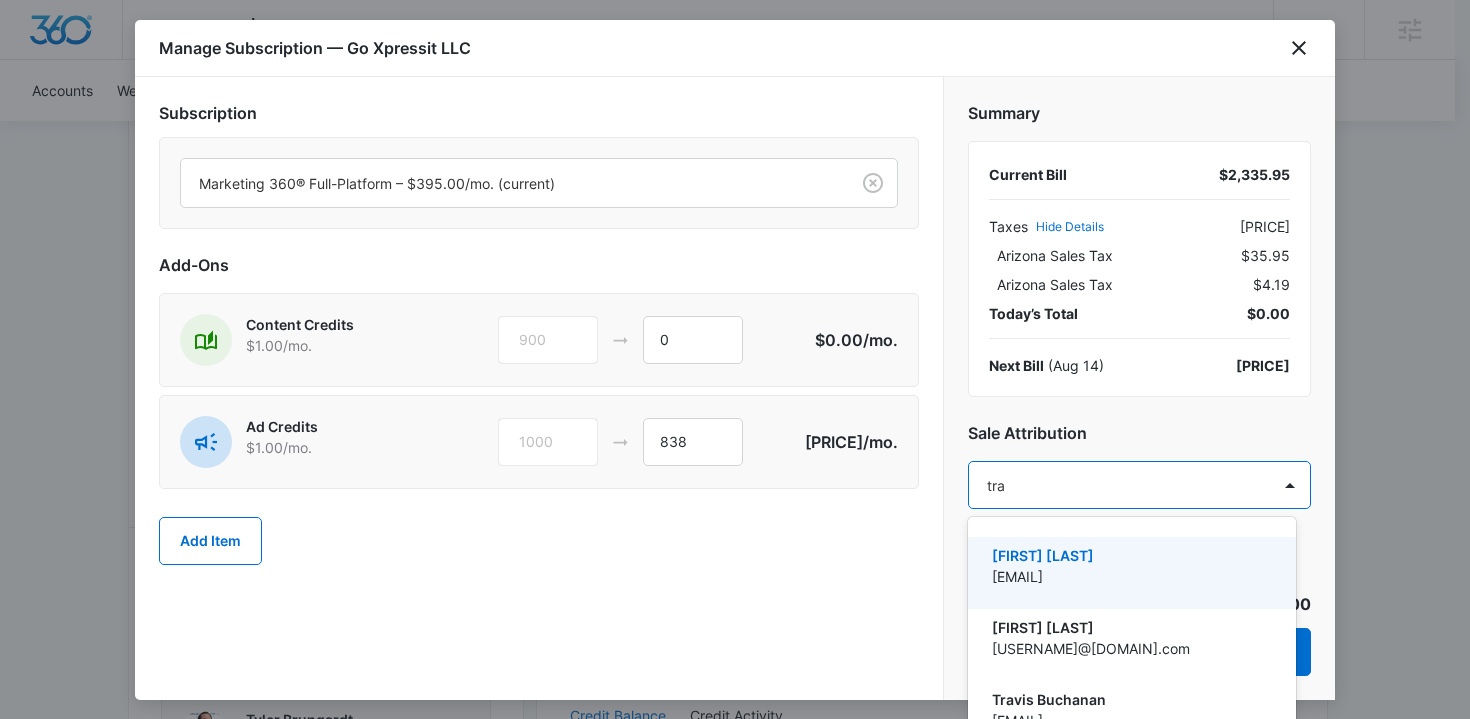 type on "trav" 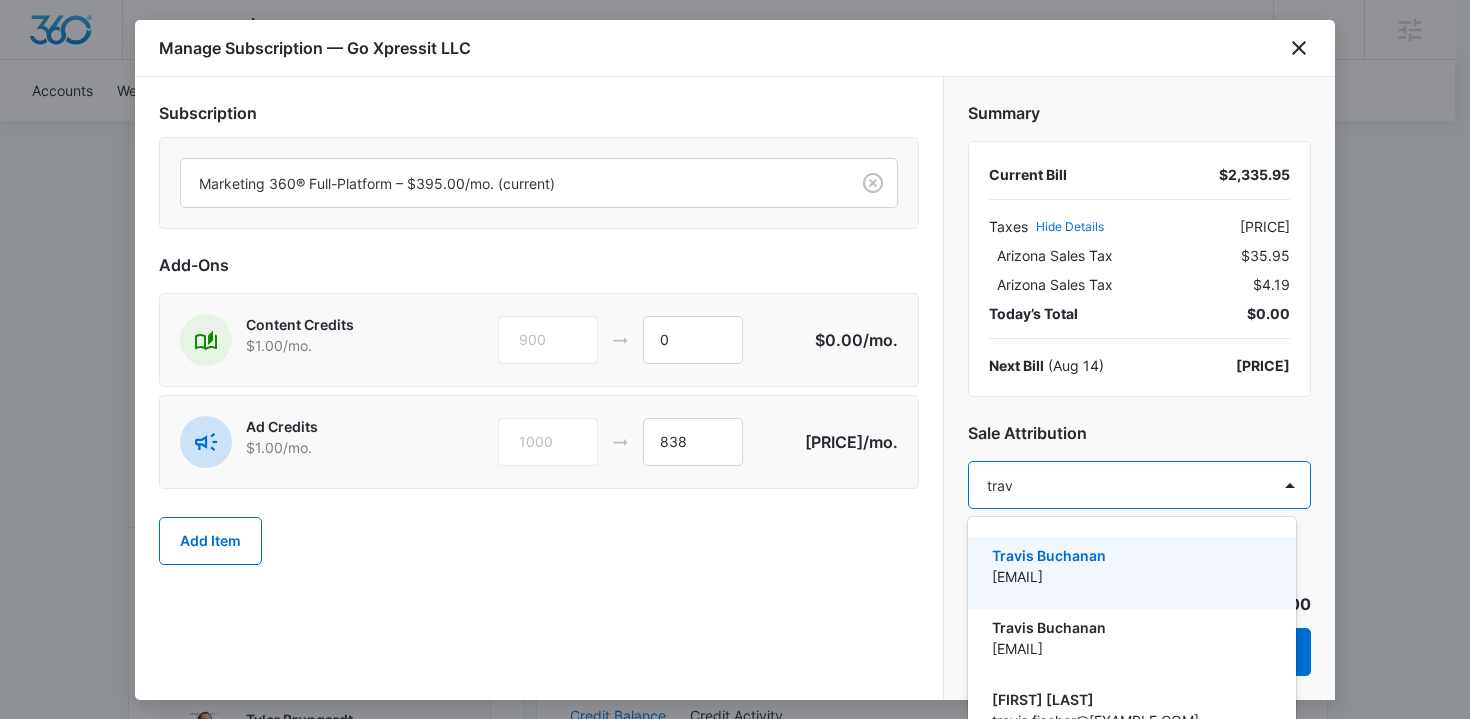 drag, startPoint x: 1055, startPoint y: 544, endPoint x: 876, endPoint y: 557, distance: 179.47145 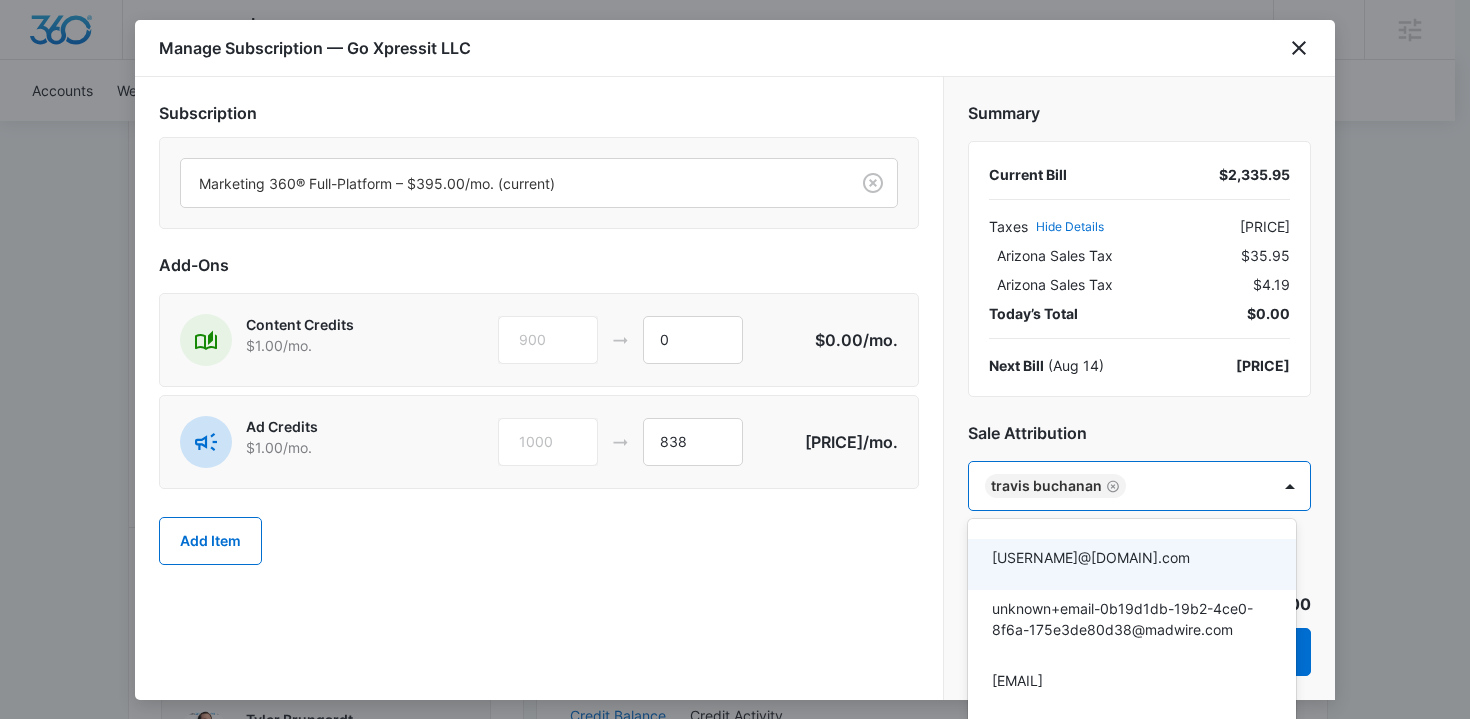 click at bounding box center (735, 359) 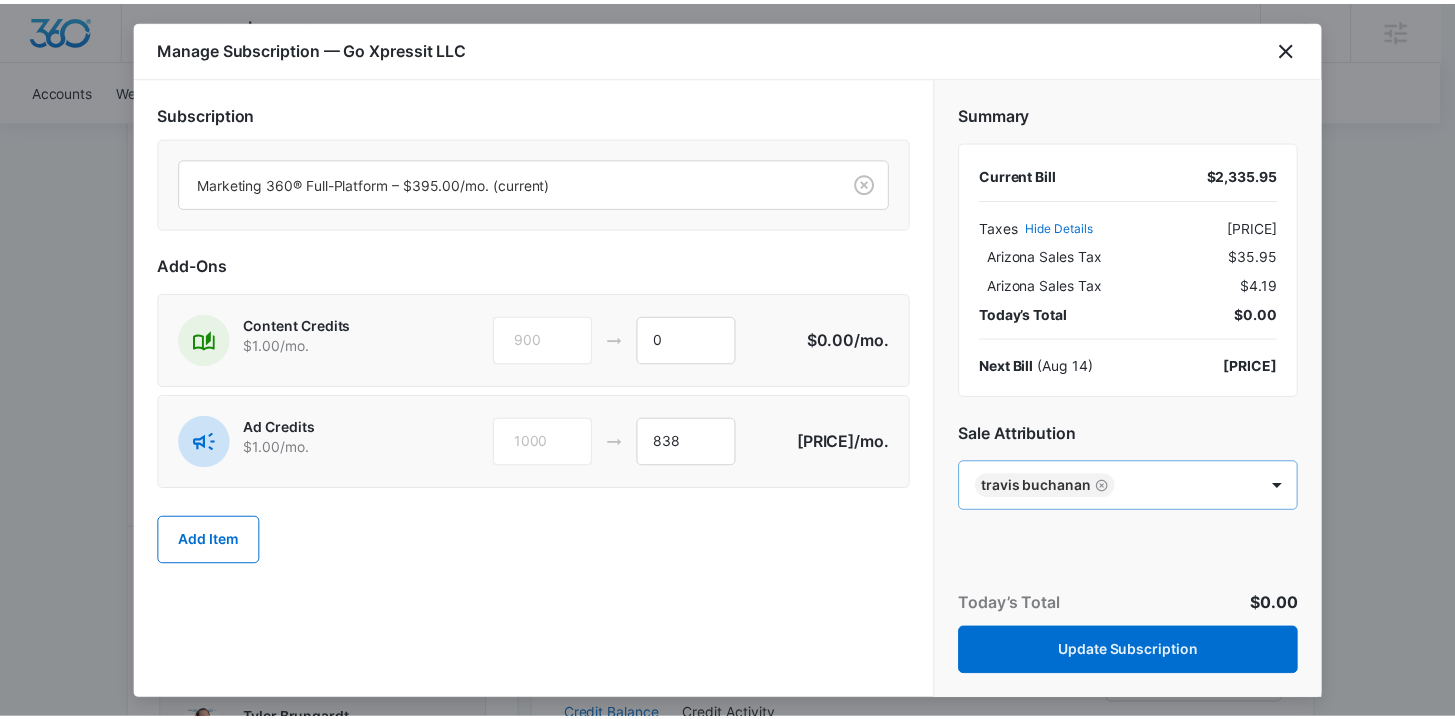 scroll, scrollTop: 172, scrollLeft: 0, axis: vertical 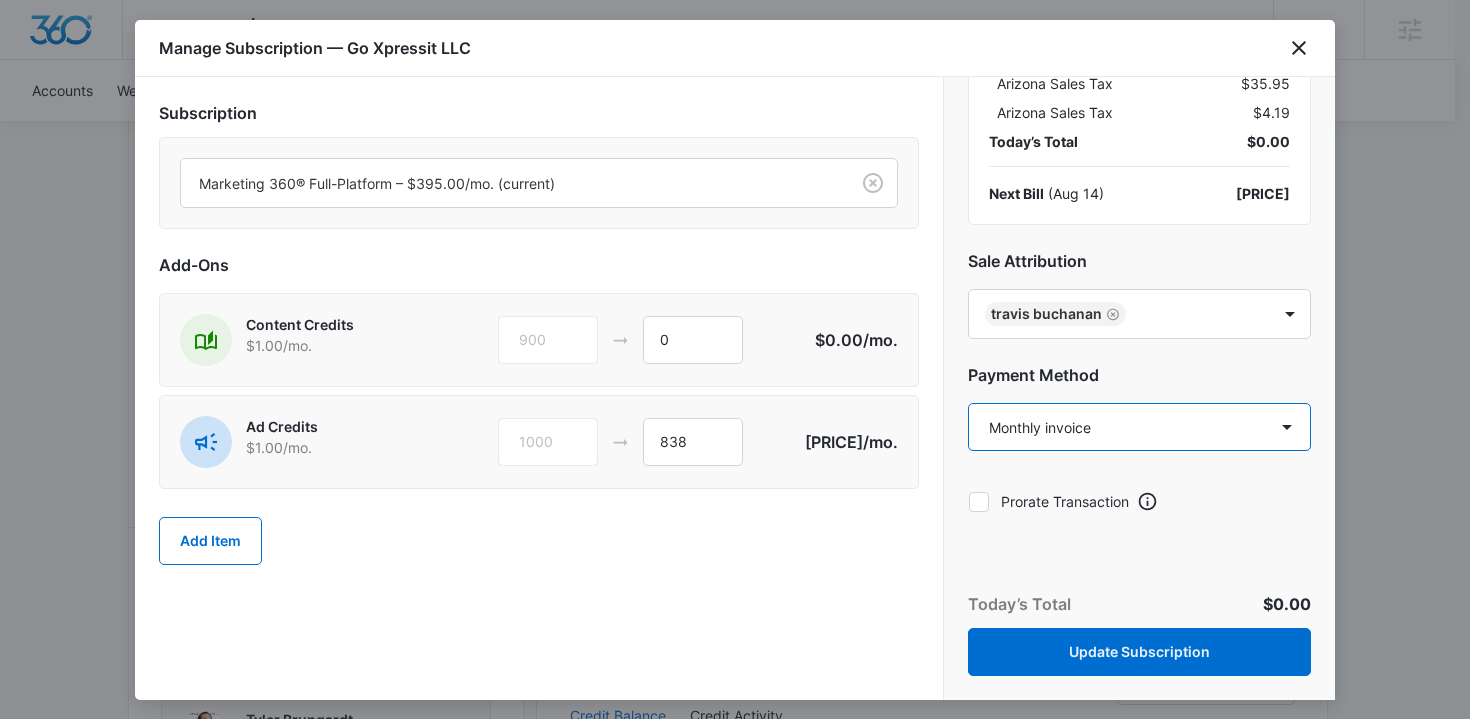 click on "Select a payment method [CARD] ending in [NUMBER] [CARD] ending in [NUMBER] New payment method Monthly invoice" at bounding box center [1139, 427] 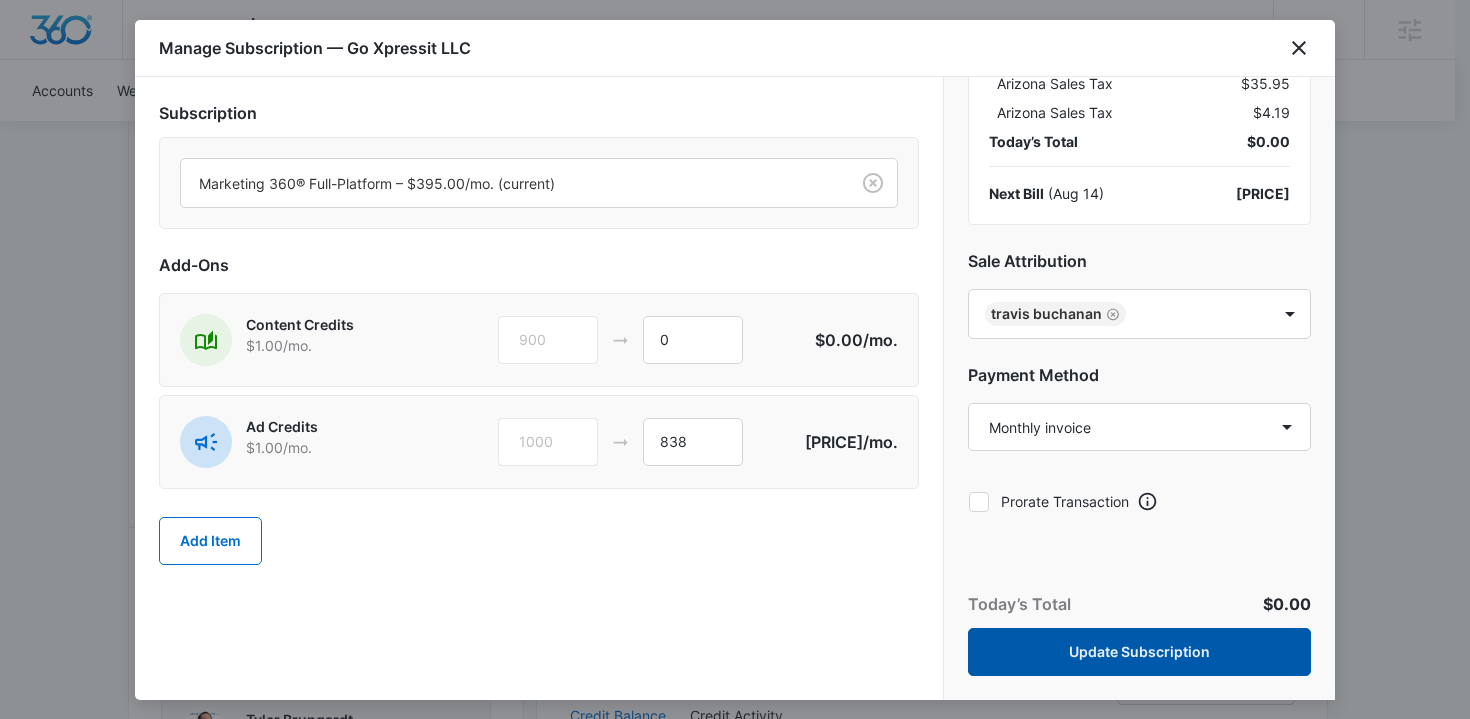 click on "Update Subscription" at bounding box center [1139, 652] 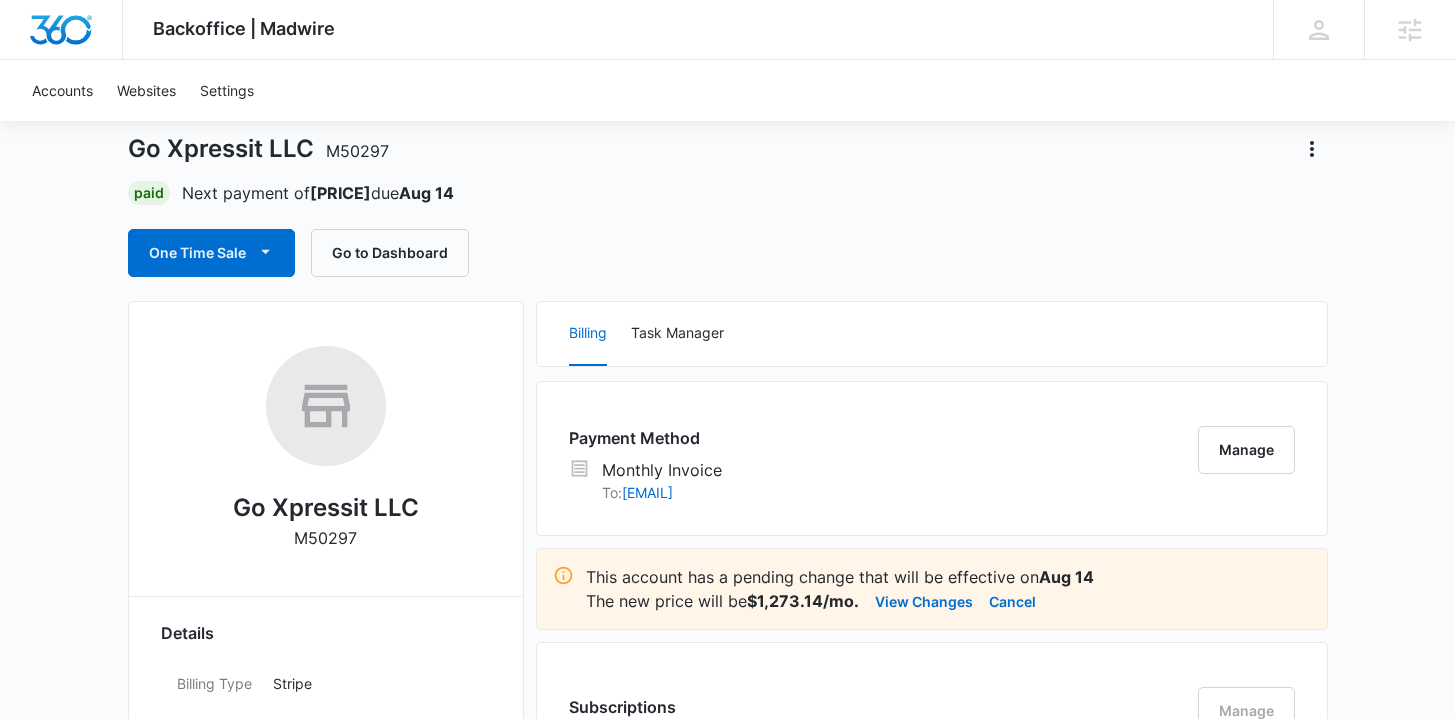 scroll, scrollTop: 0, scrollLeft: 0, axis: both 